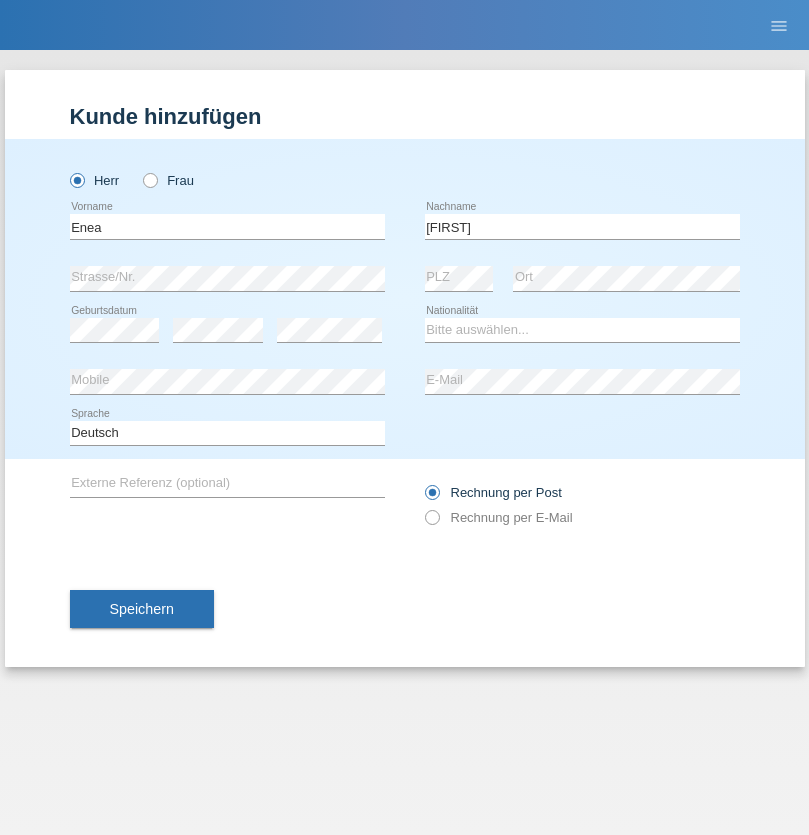 scroll, scrollTop: 0, scrollLeft: 0, axis: both 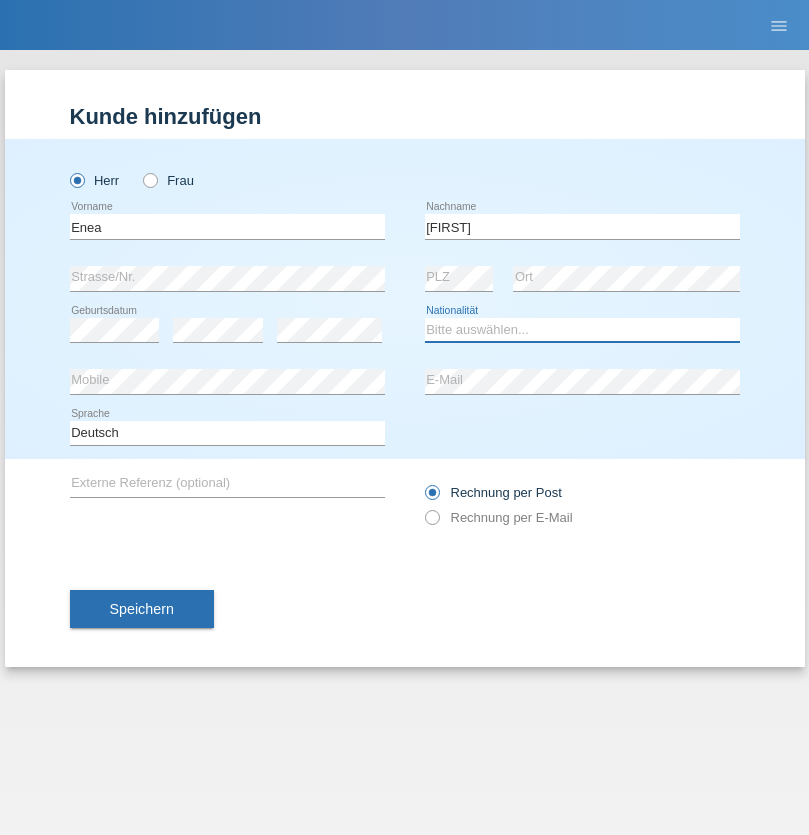 select on "OM" 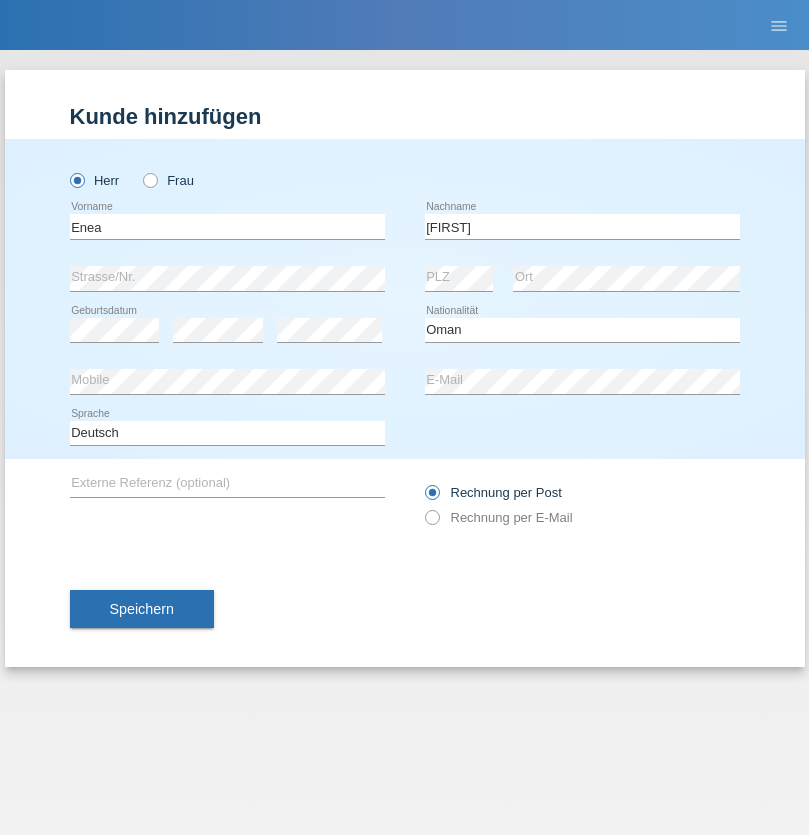 select on "C" 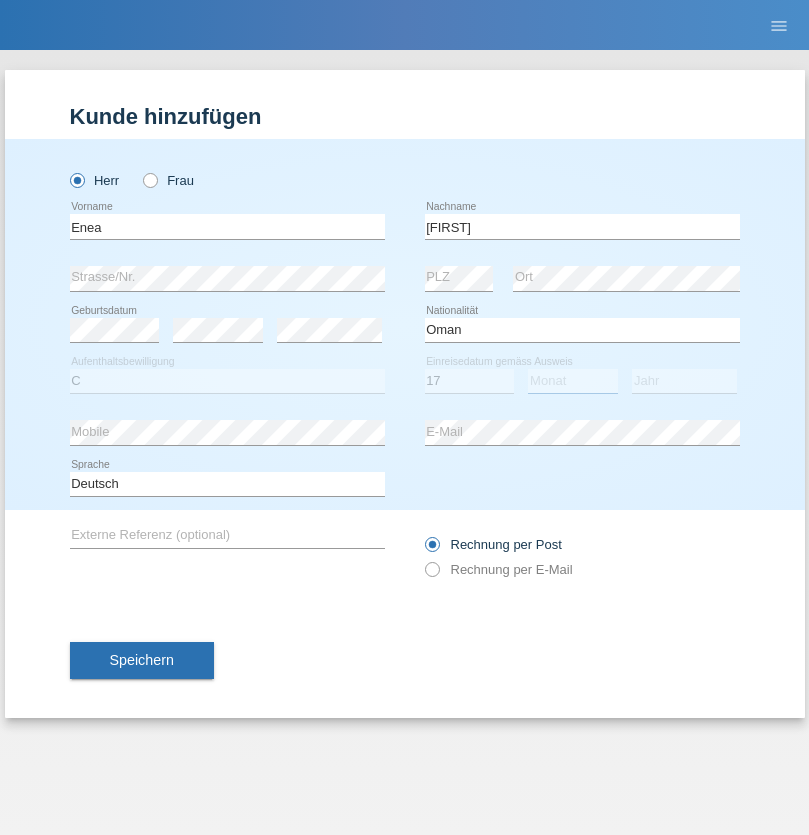 select on "06" 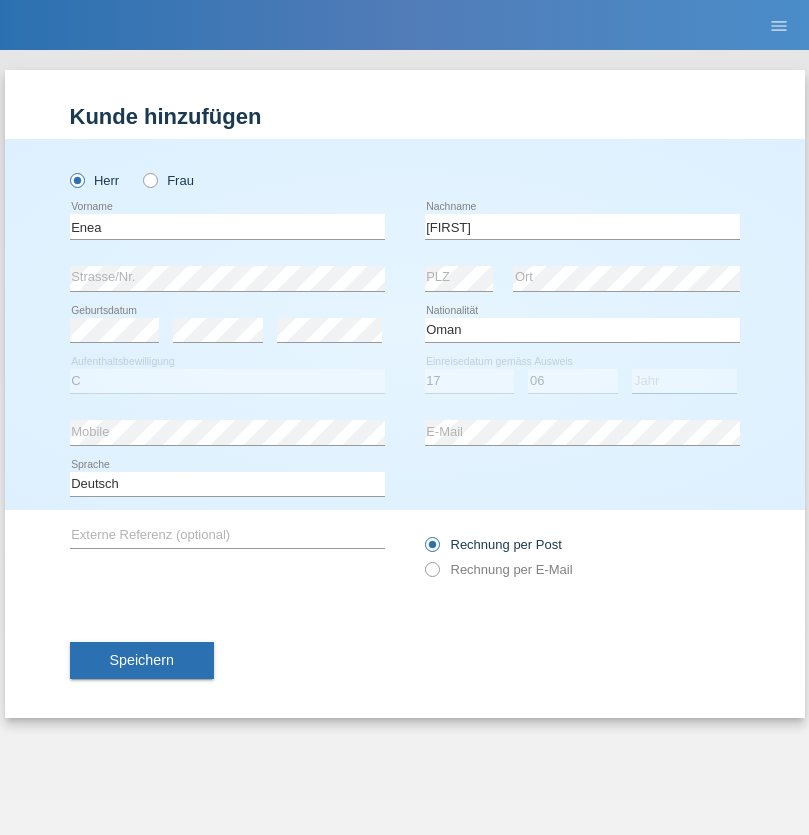 select on "2021" 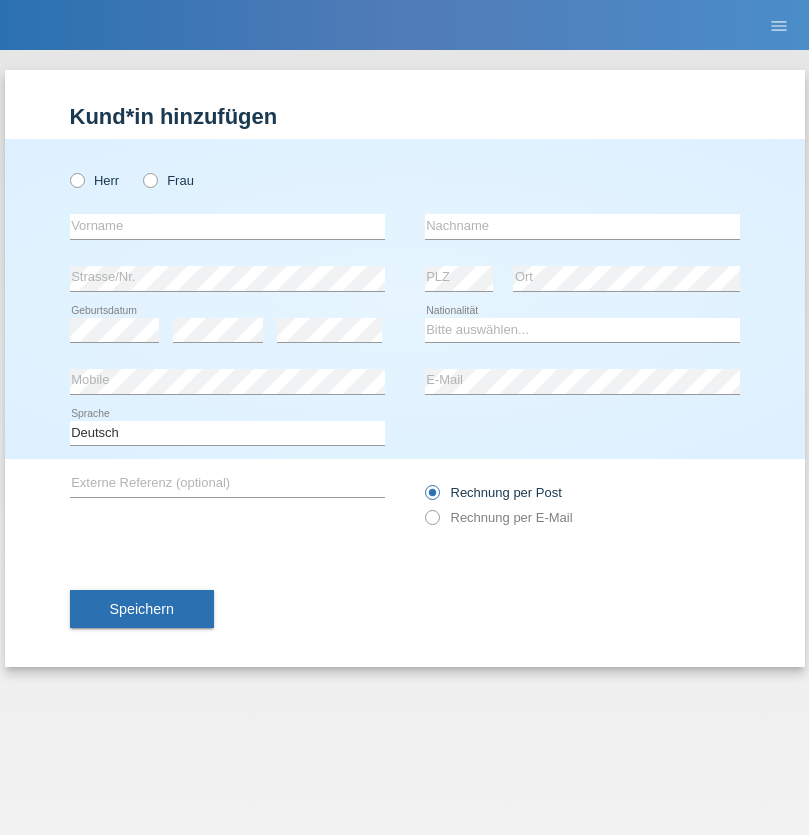 scroll, scrollTop: 0, scrollLeft: 0, axis: both 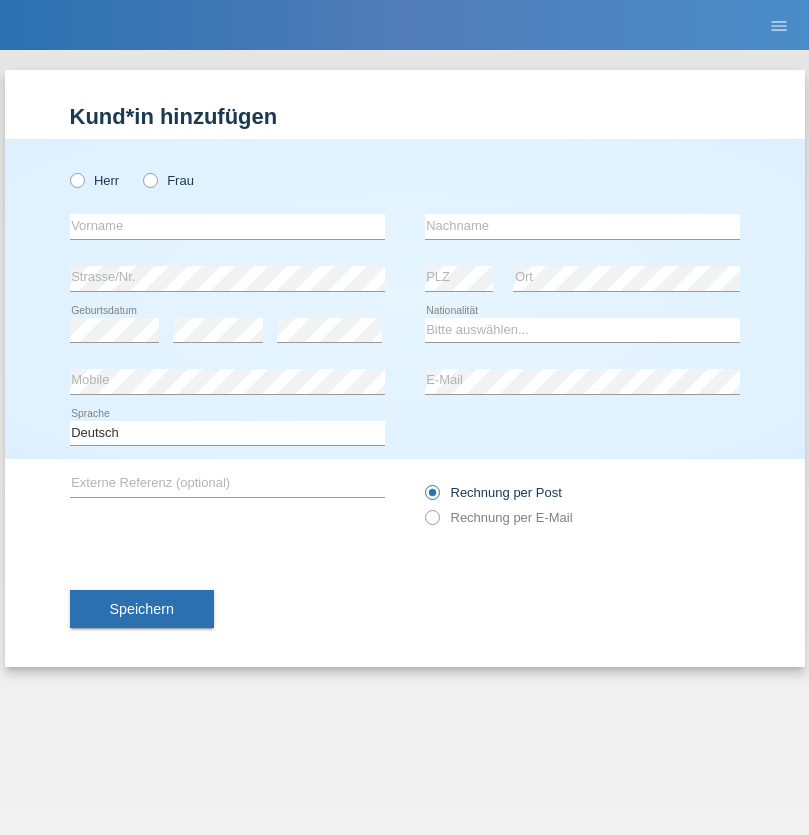 radio on "true" 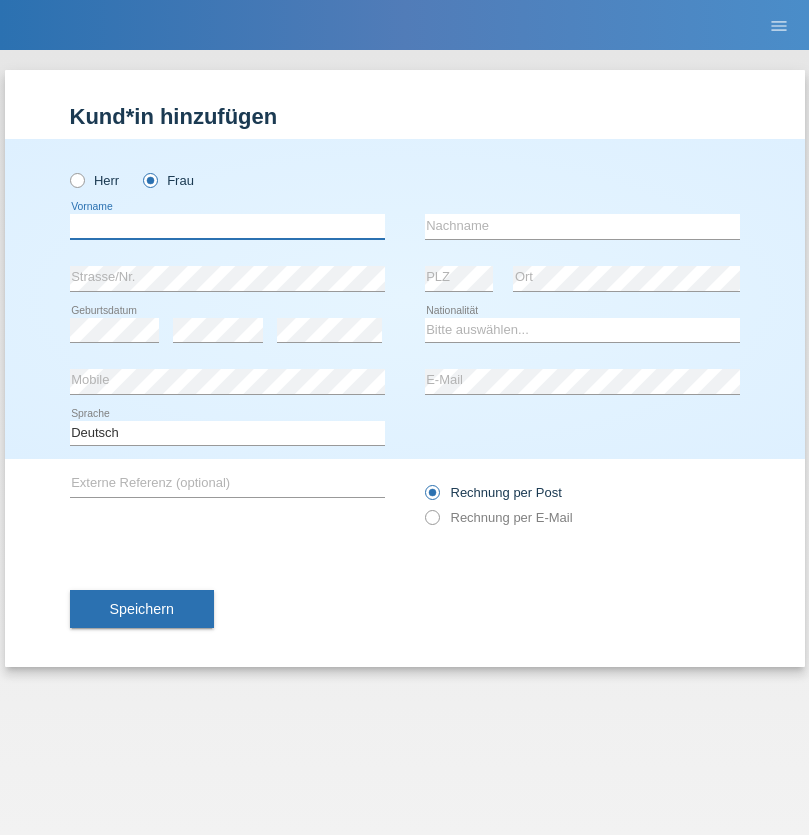 click at bounding box center [227, 226] 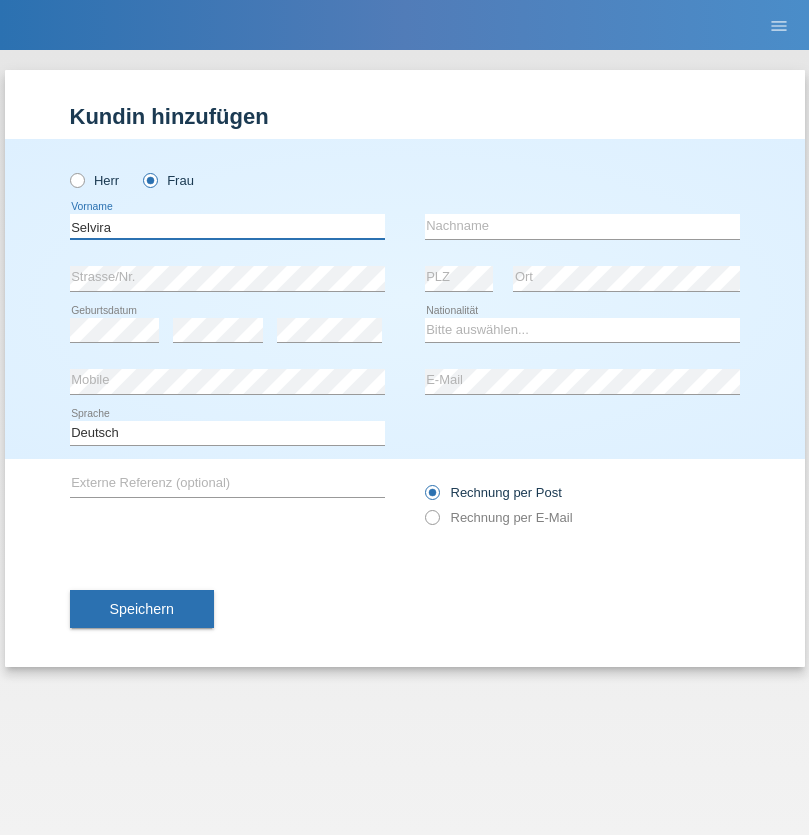 type on "Selvira" 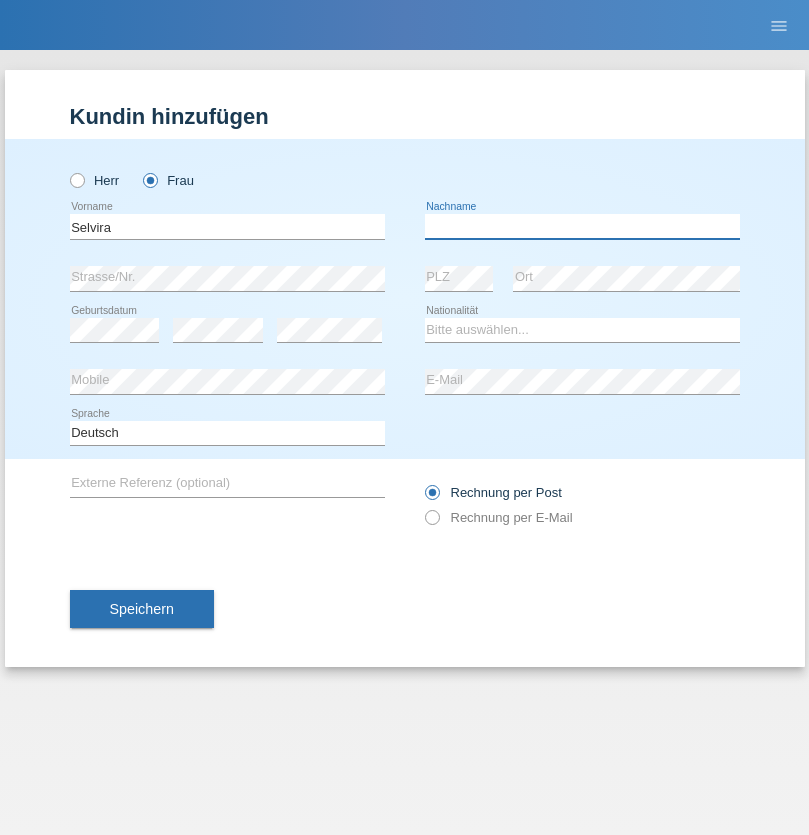click at bounding box center [582, 226] 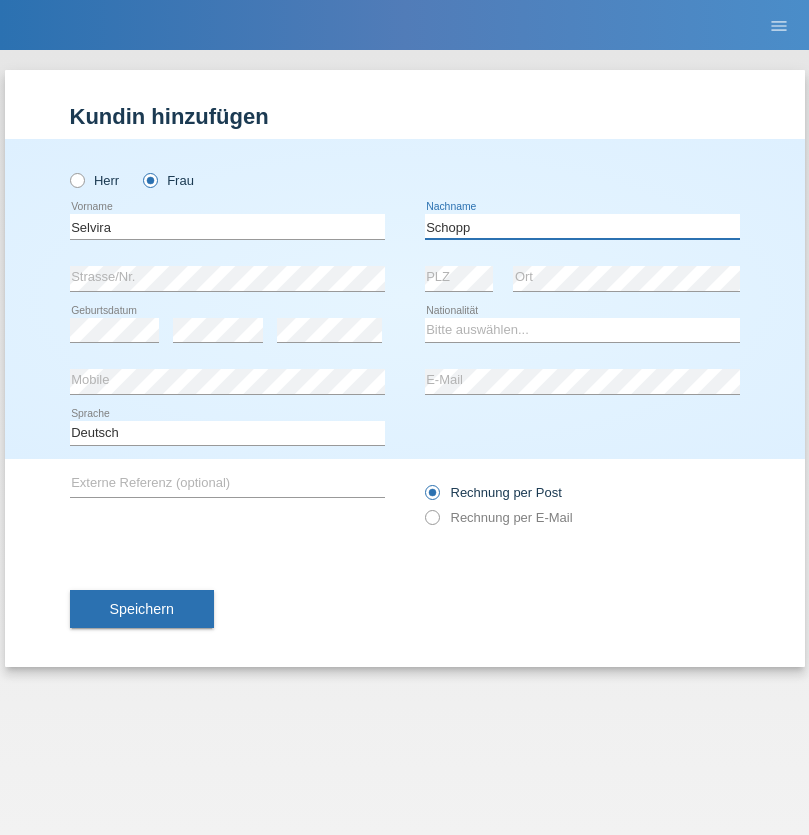 type on "Schopp" 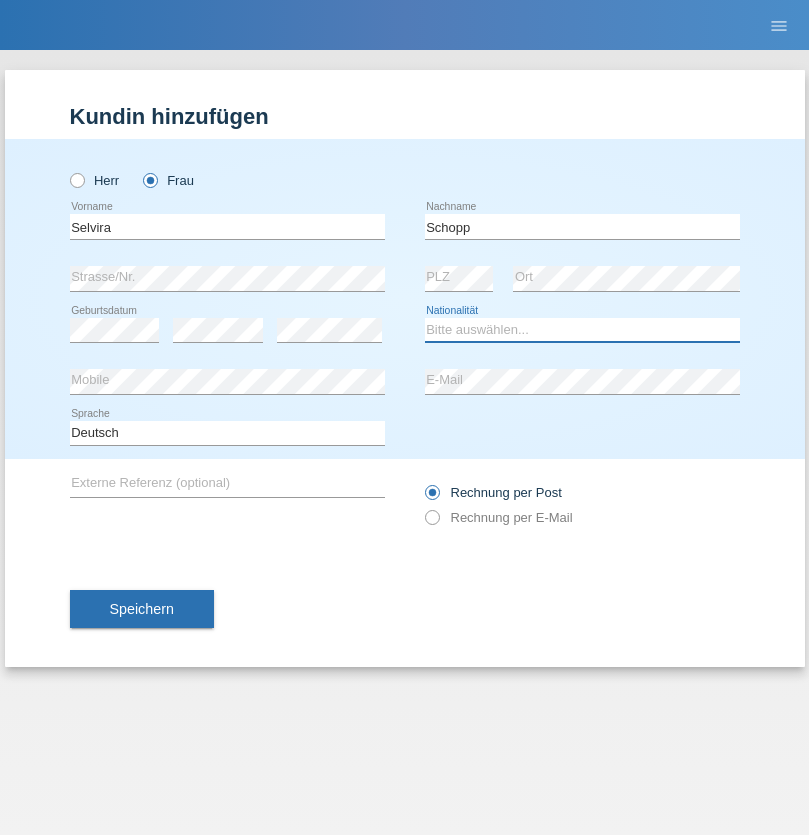 select on "CH" 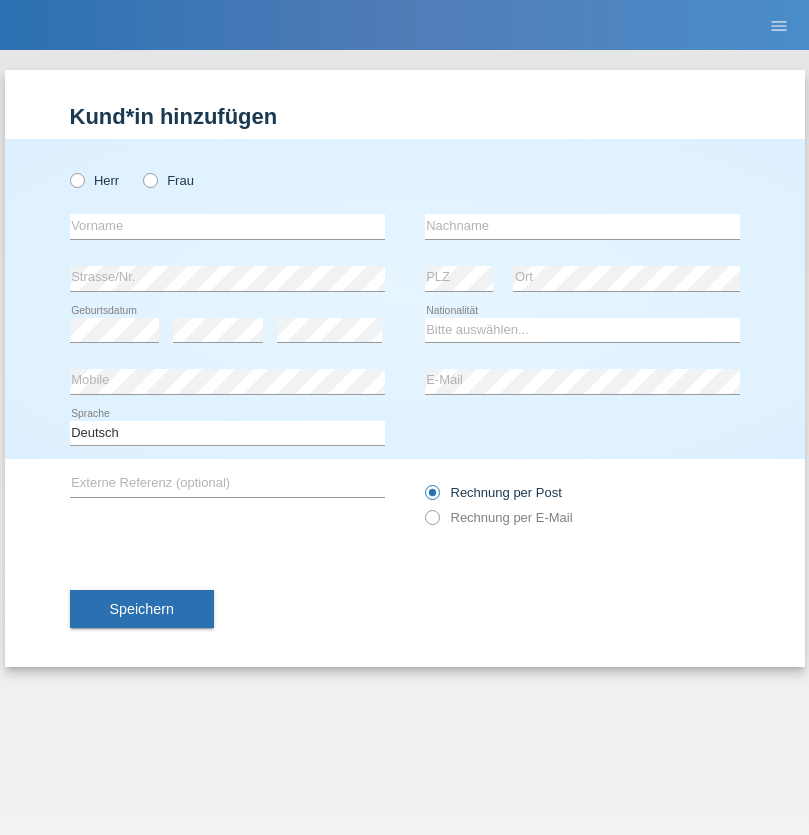 scroll, scrollTop: 0, scrollLeft: 0, axis: both 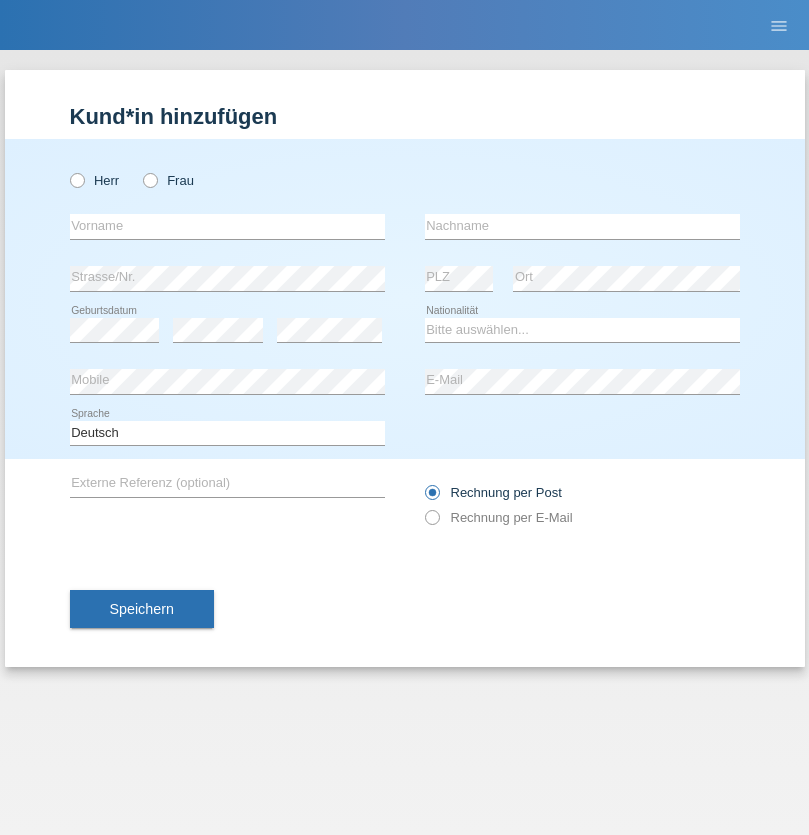 radio on "true" 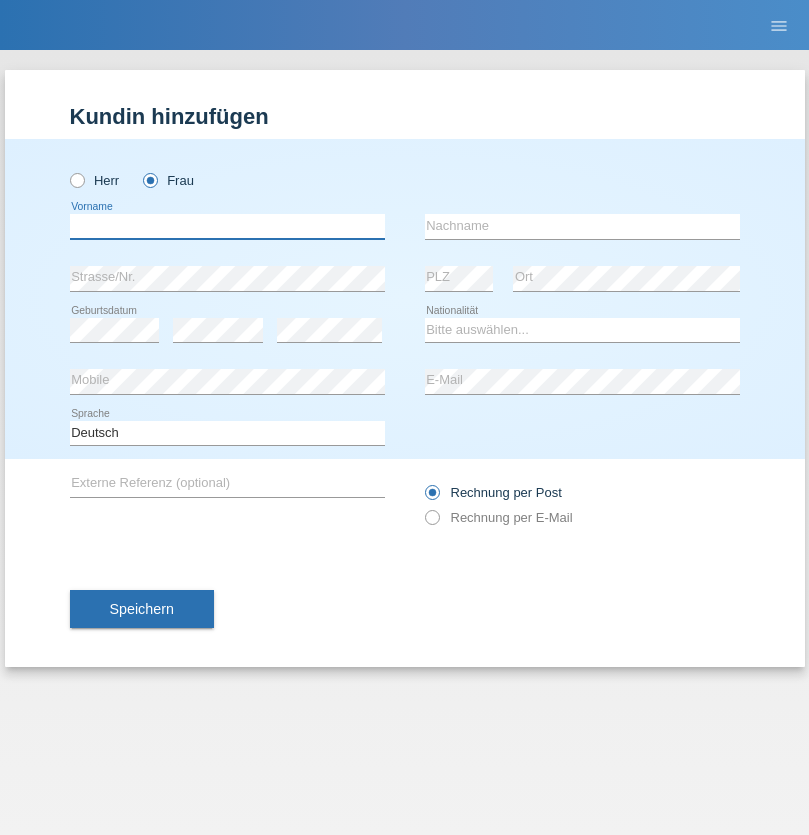 click at bounding box center (227, 226) 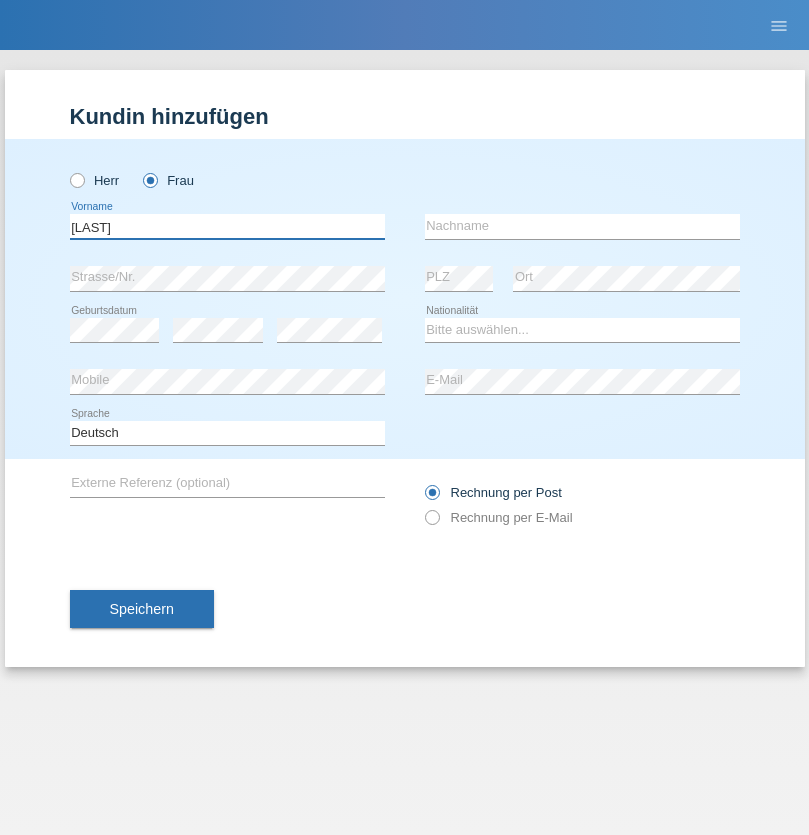 type on "[LAST]" 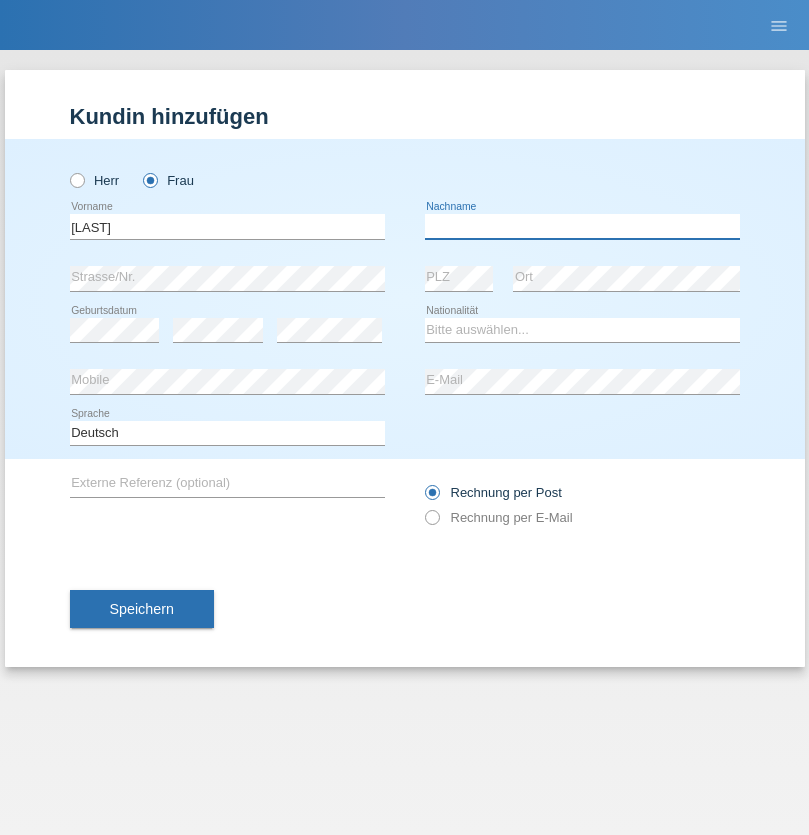 click at bounding box center (582, 226) 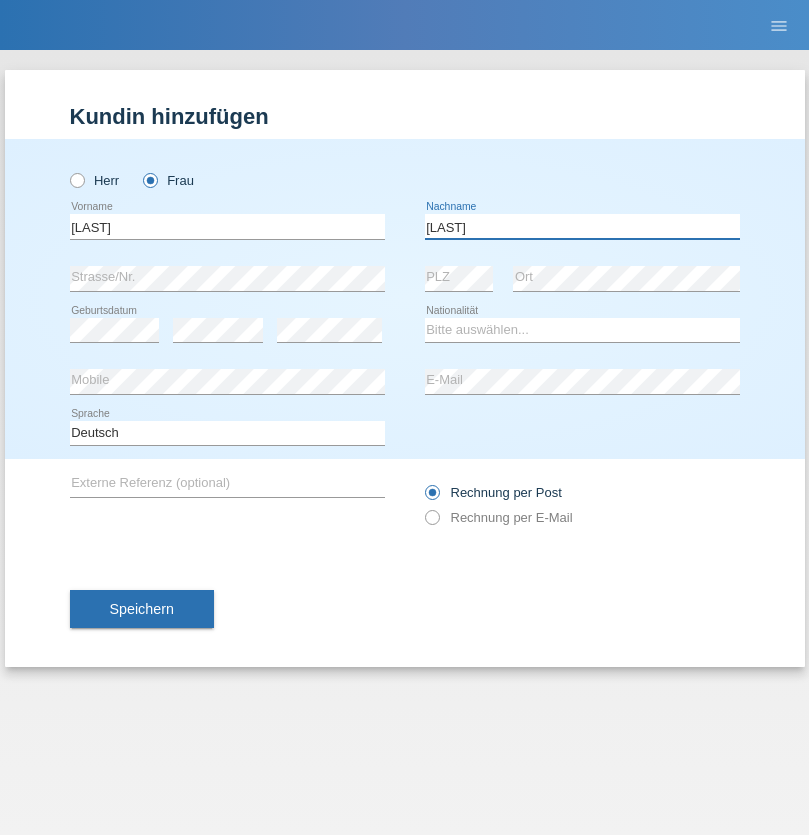 type on "[LAST]" 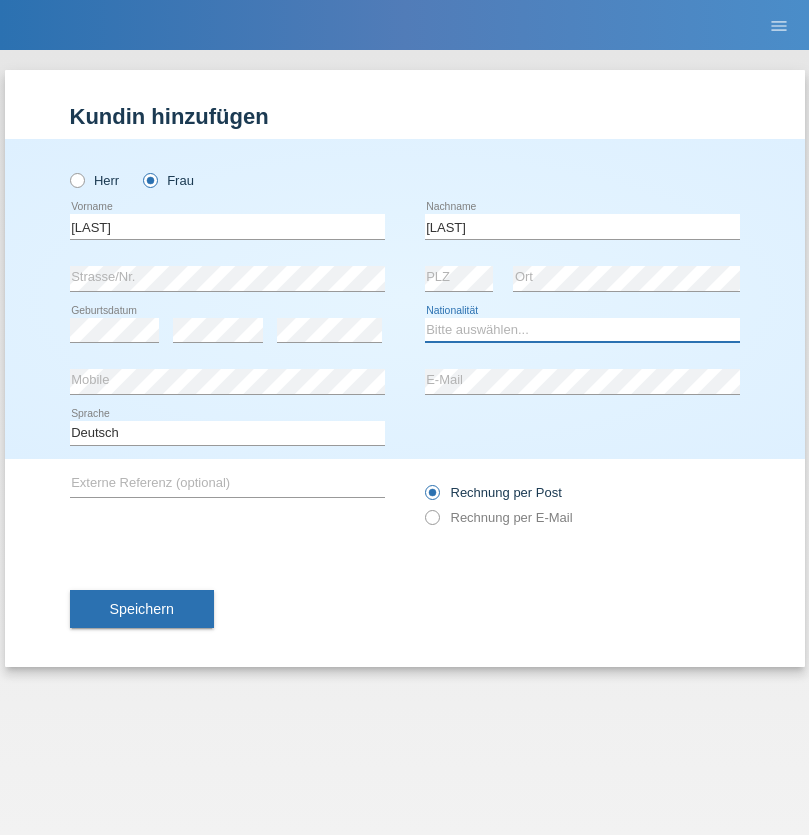 select on "SK" 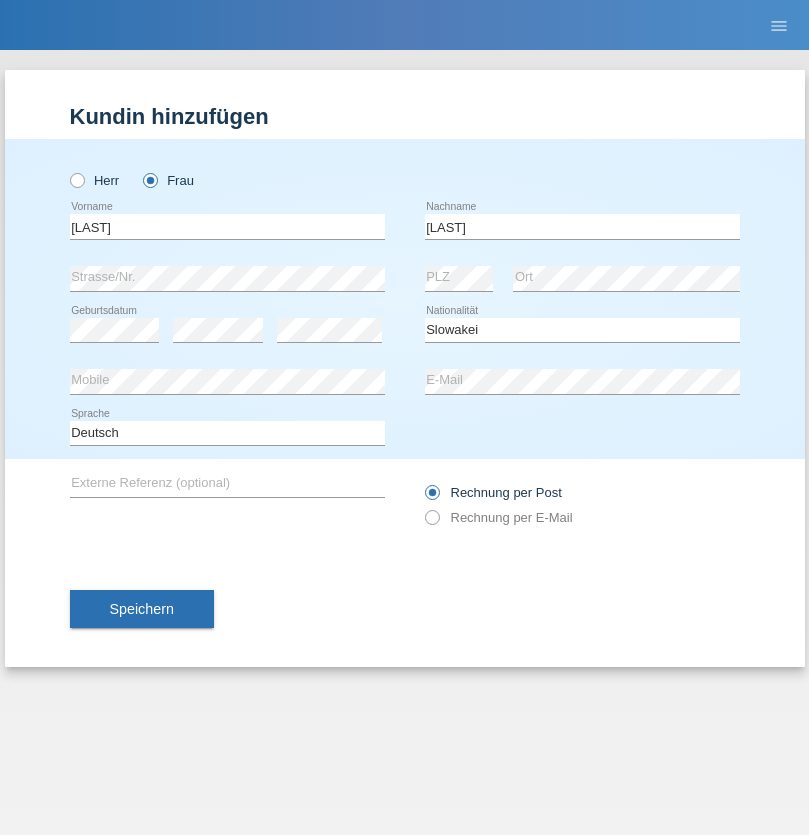 select on "C" 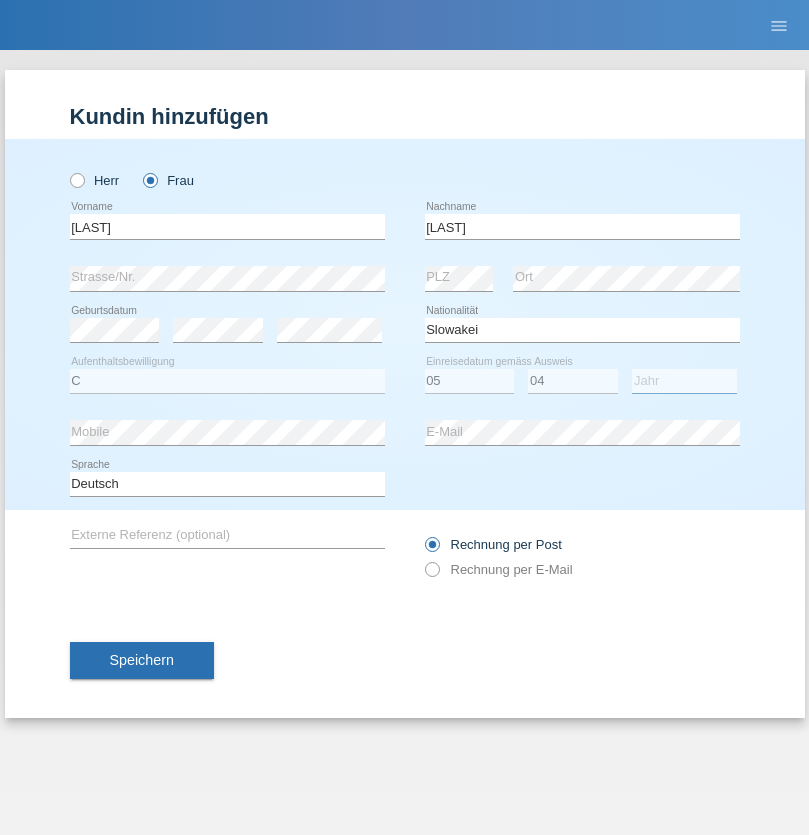 select on "2014" 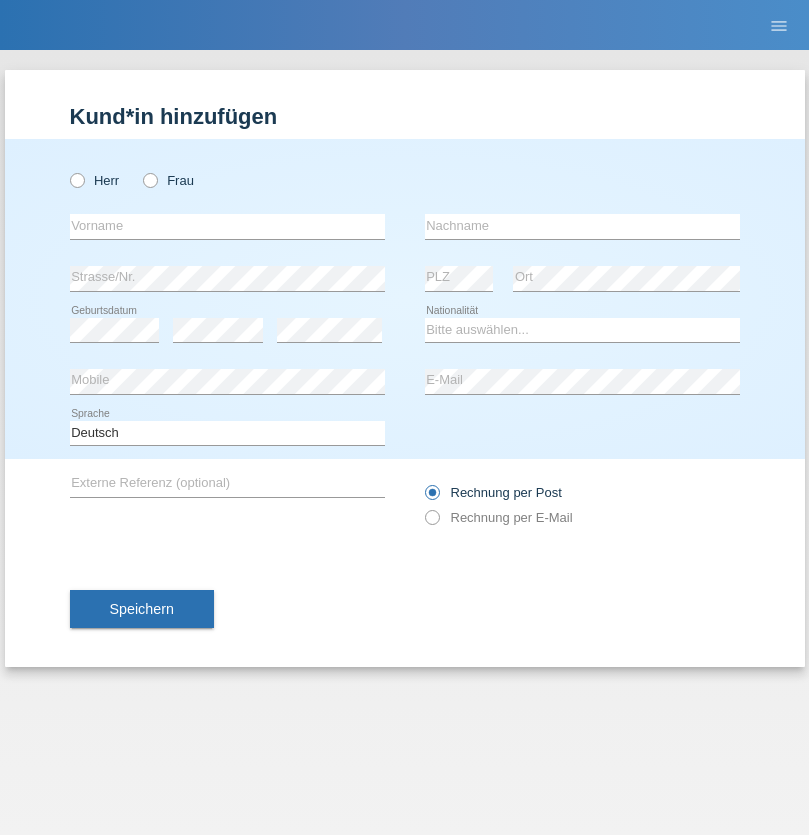 scroll, scrollTop: 0, scrollLeft: 0, axis: both 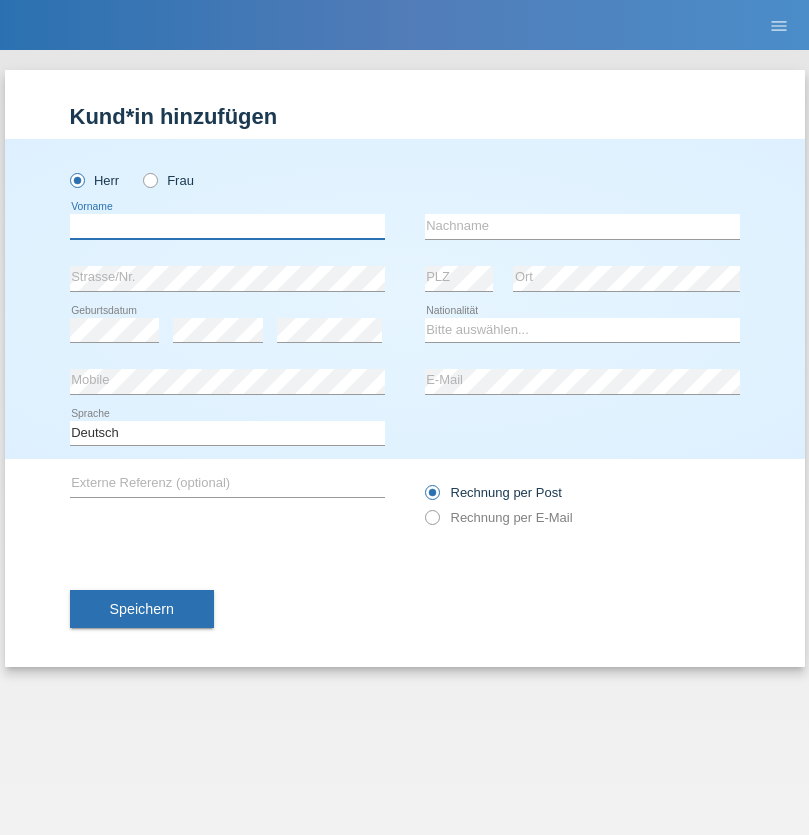 click at bounding box center (227, 226) 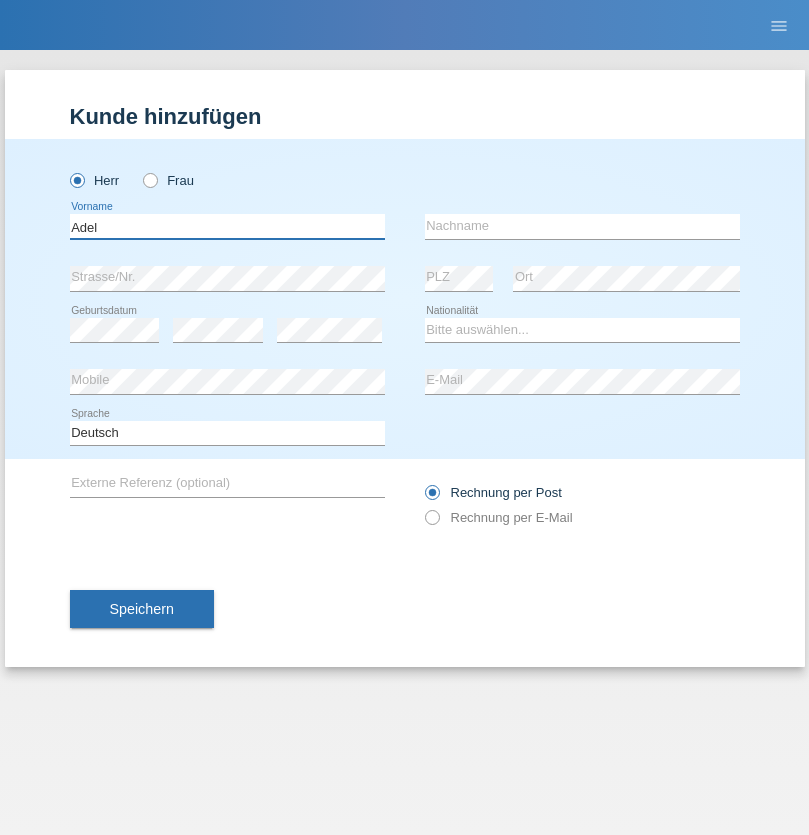 type on "Adel" 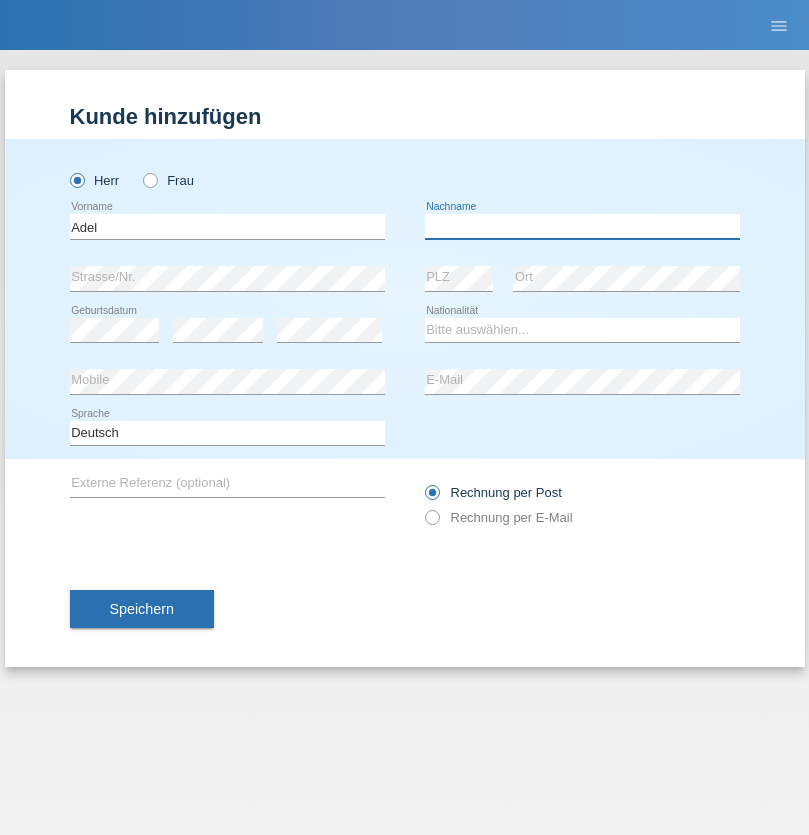 click at bounding box center (582, 226) 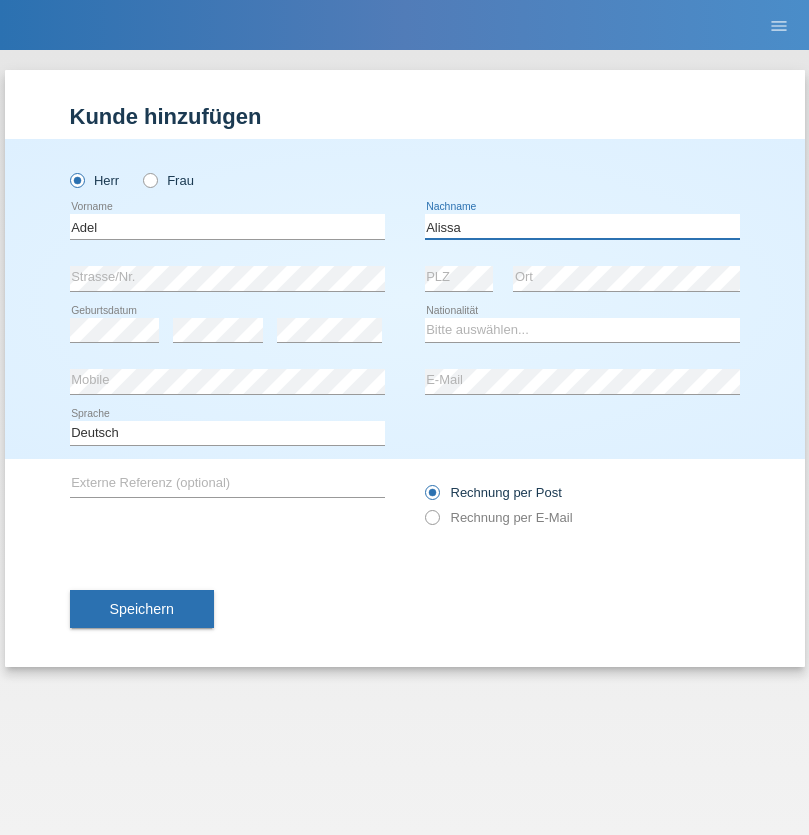 type on "Alissa" 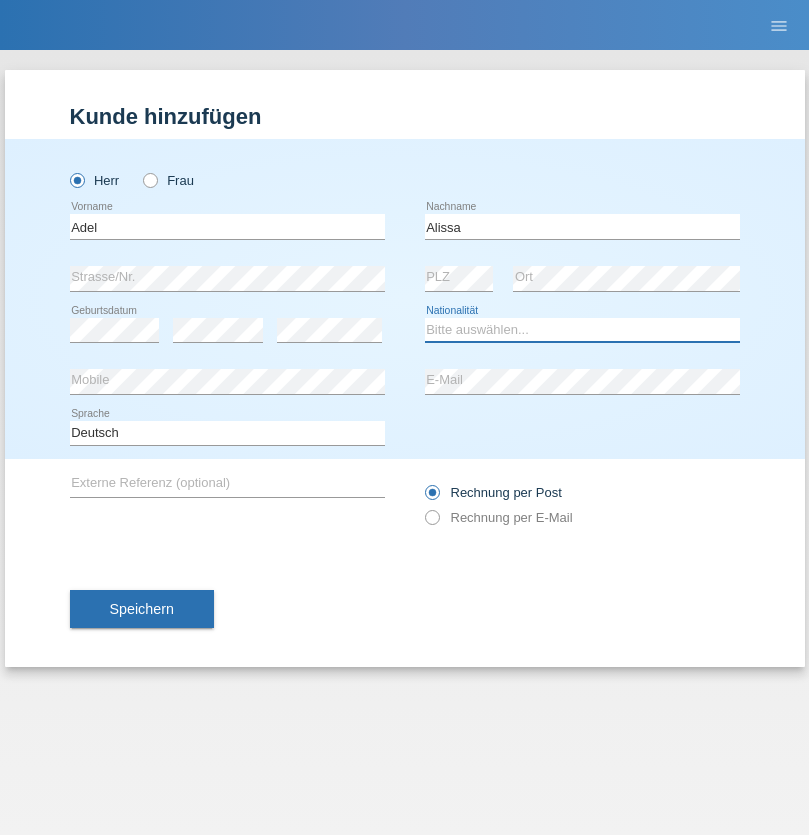 select on "SY" 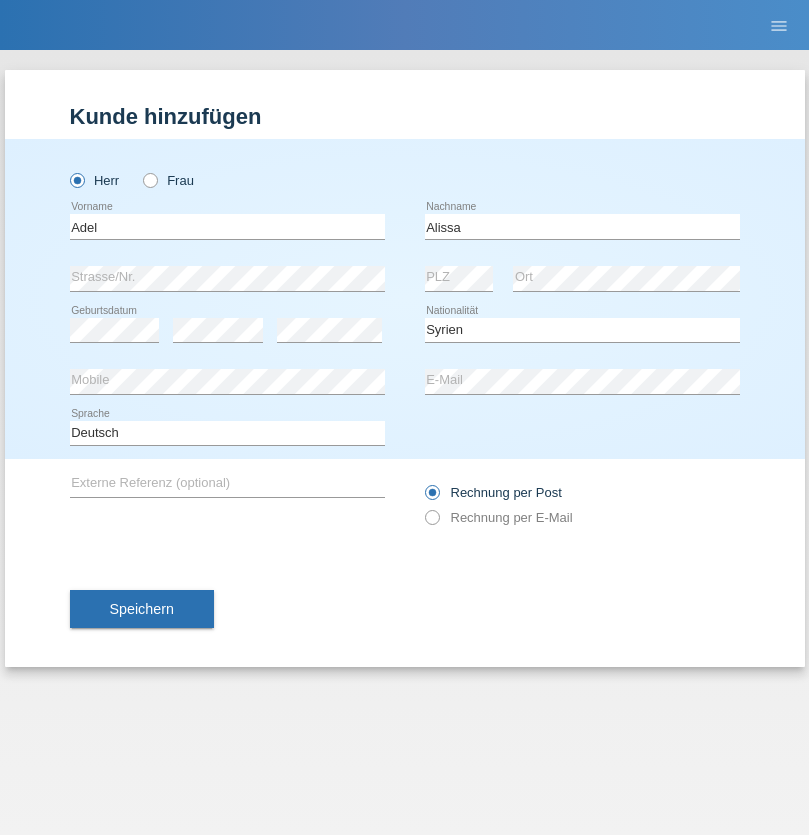 select on "C" 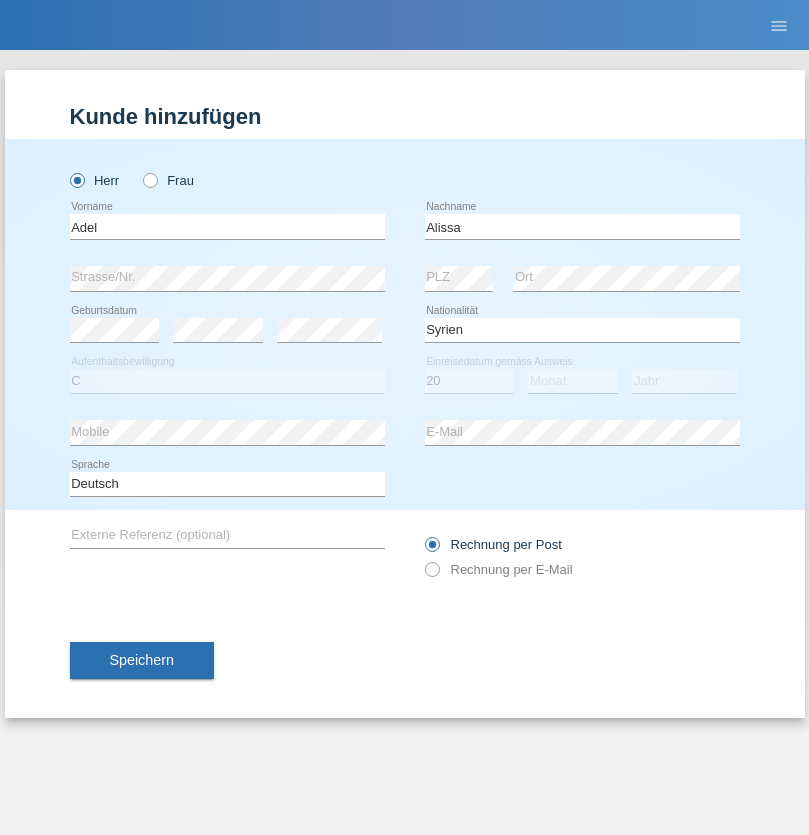 select on "09" 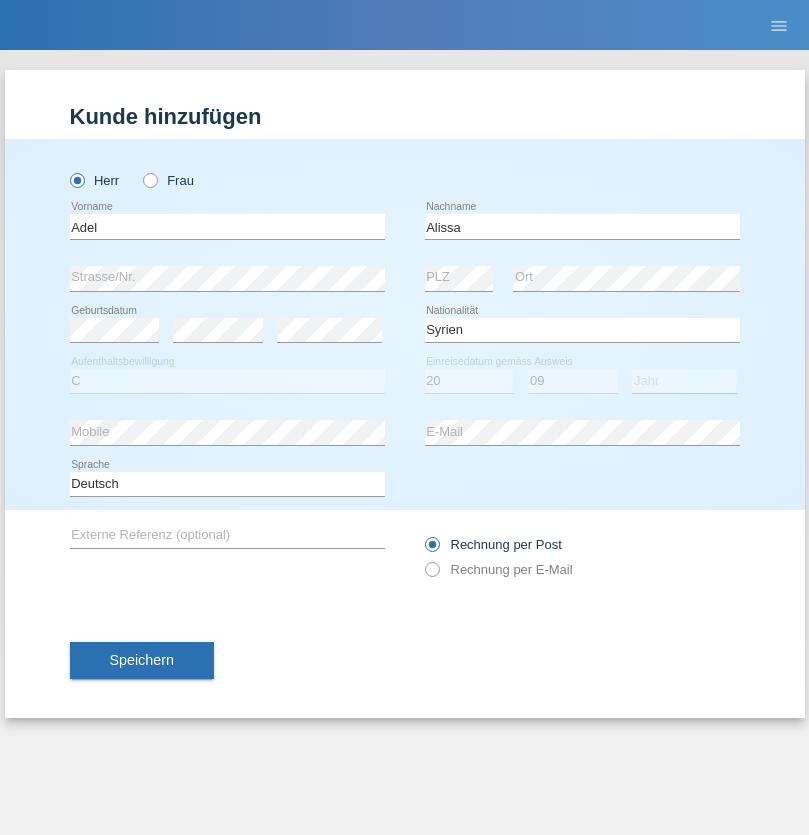 select on "2018" 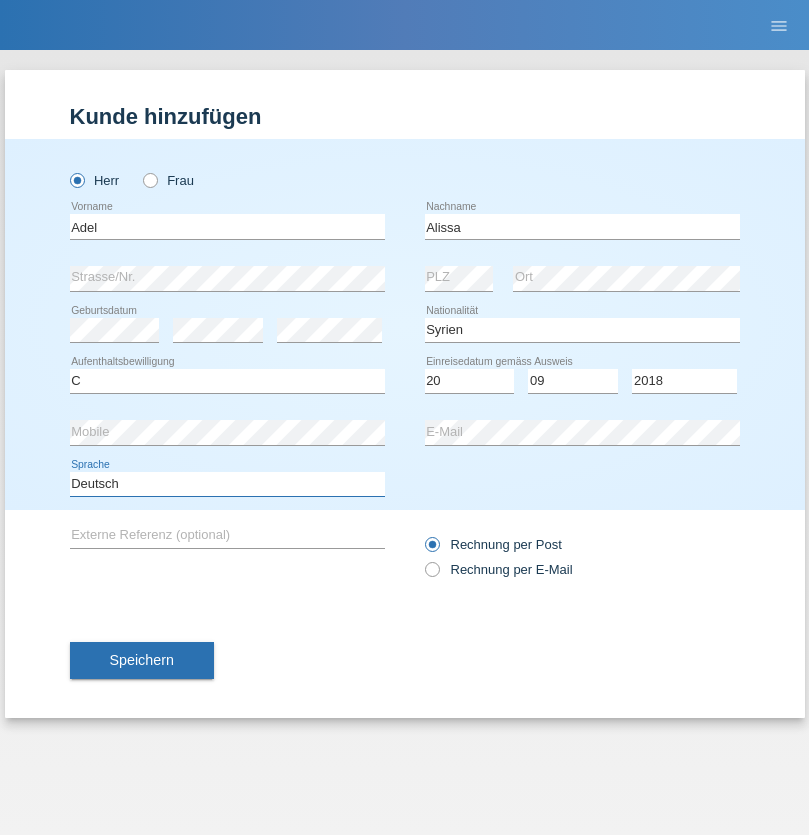 select on "en" 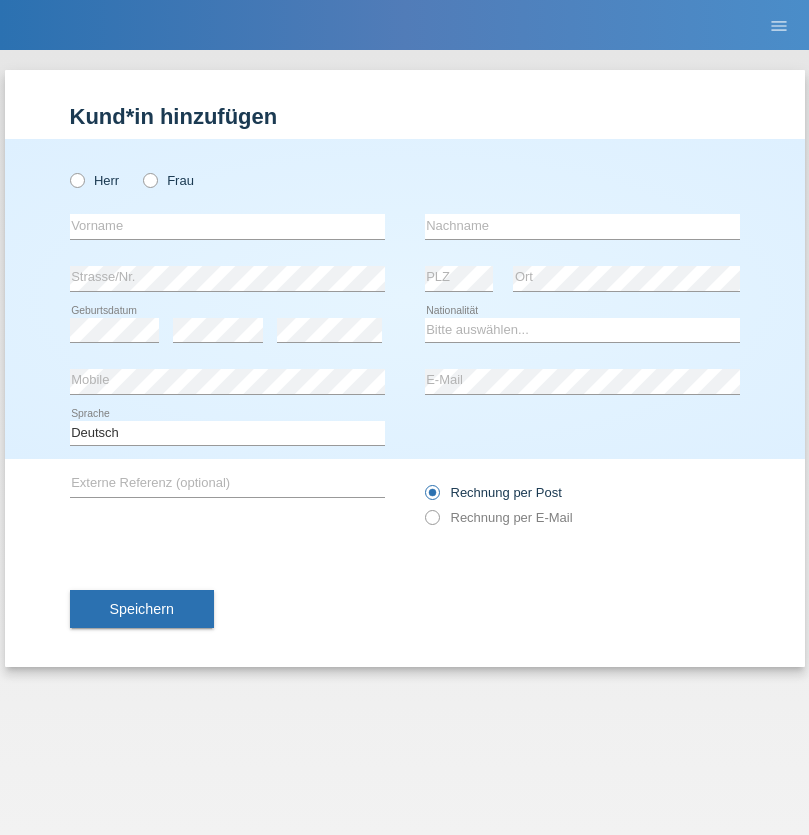 scroll, scrollTop: 0, scrollLeft: 0, axis: both 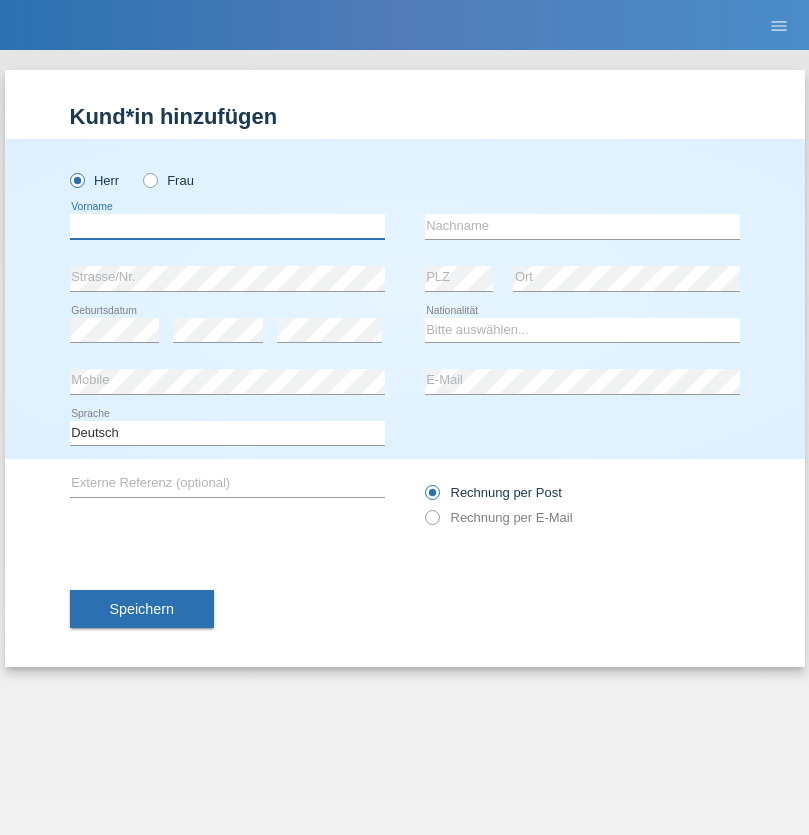 click at bounding box center (227, 226) 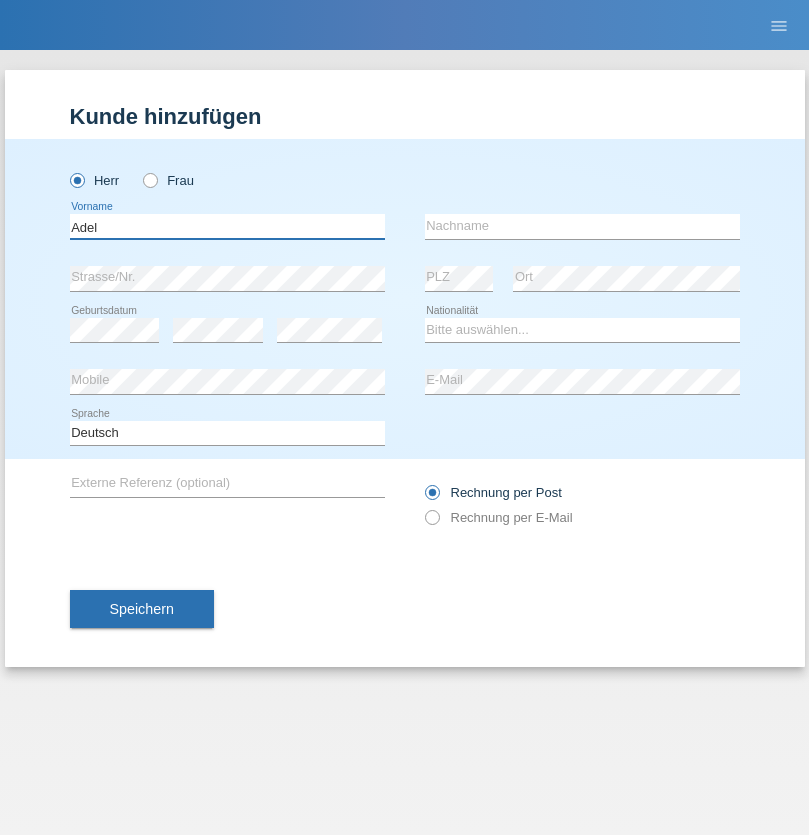 type on "Adel" 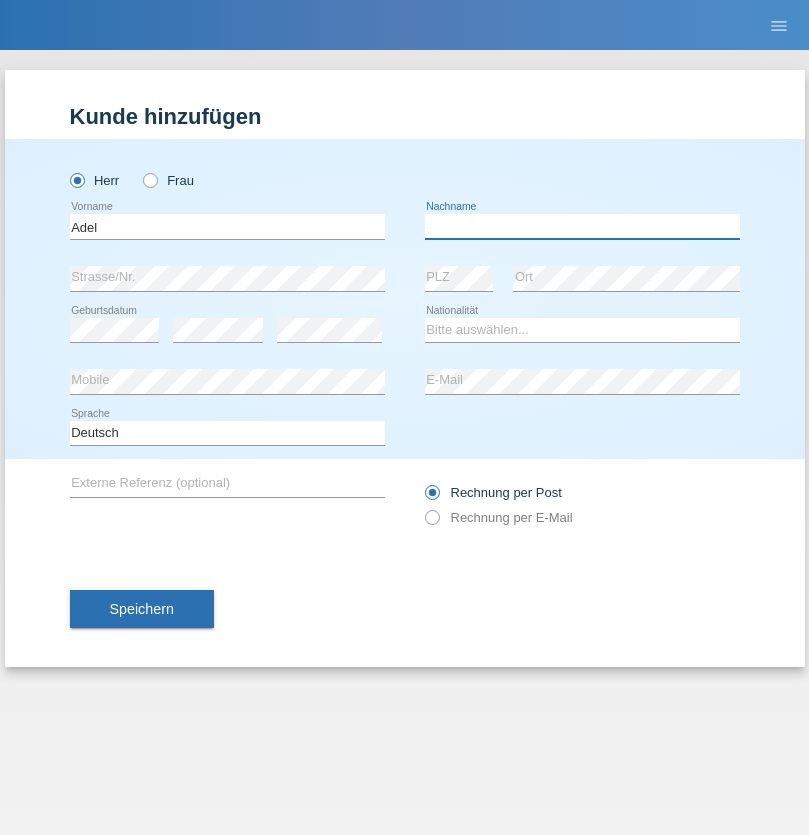 click at bounding box center [582, 226] 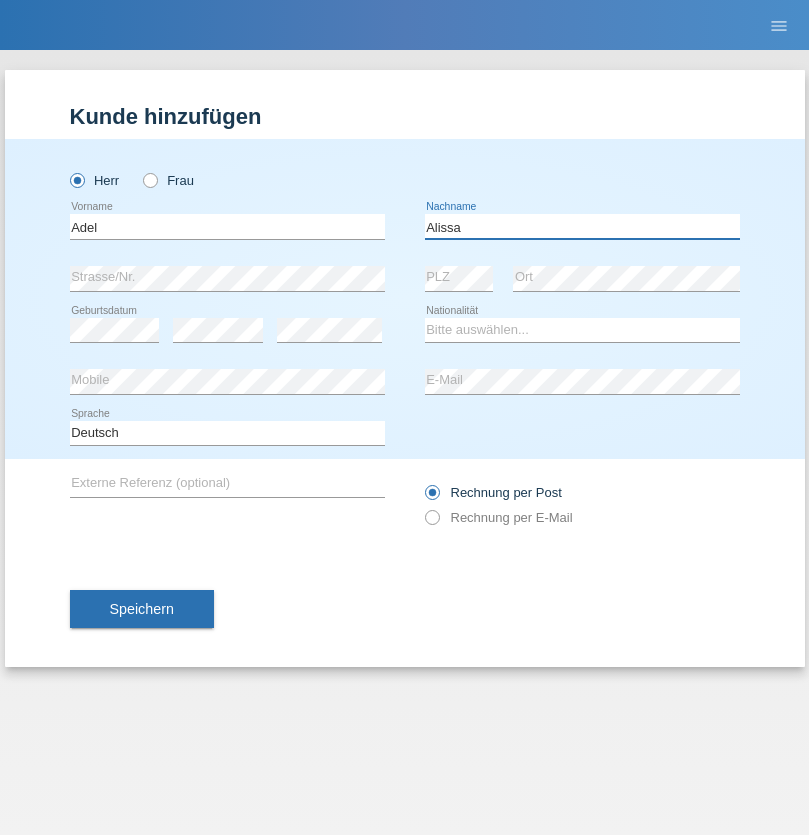 type on "Alissa" 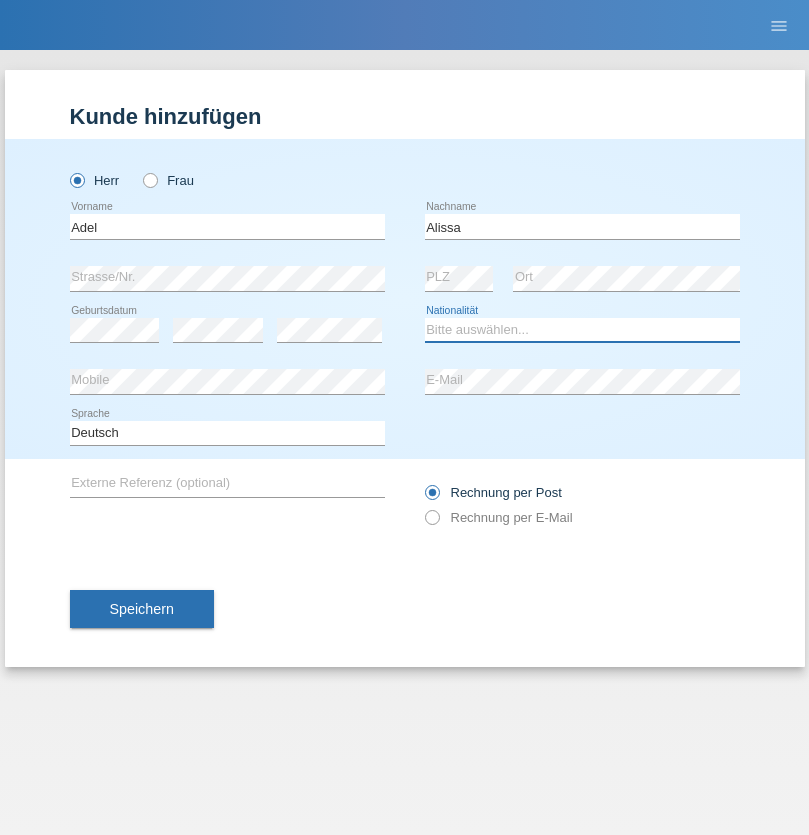 select on "SY" 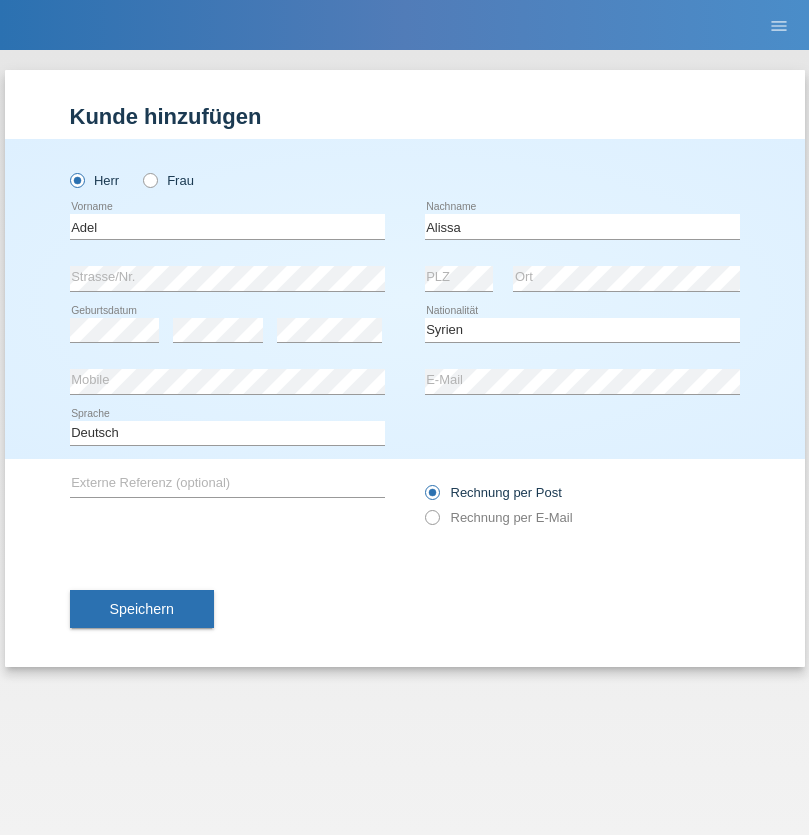 select on "C" 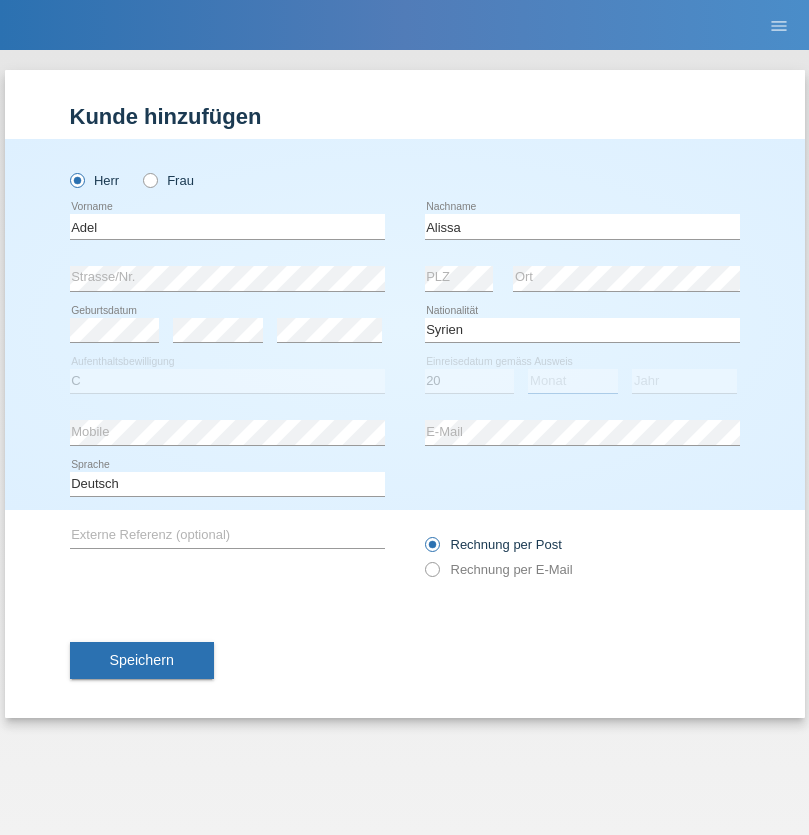 select on "09" 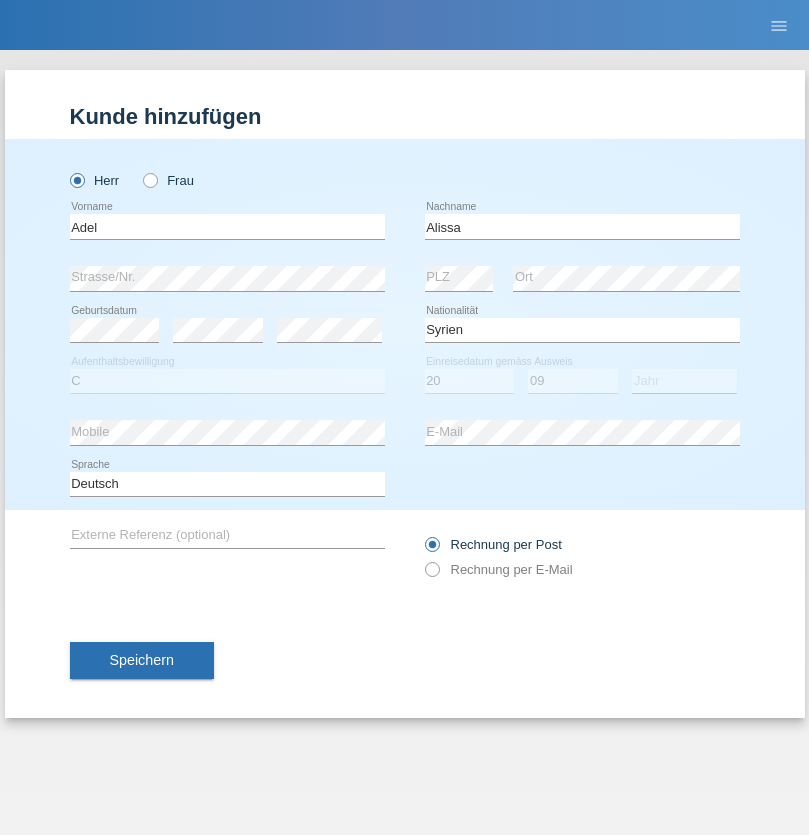 select on "2018" 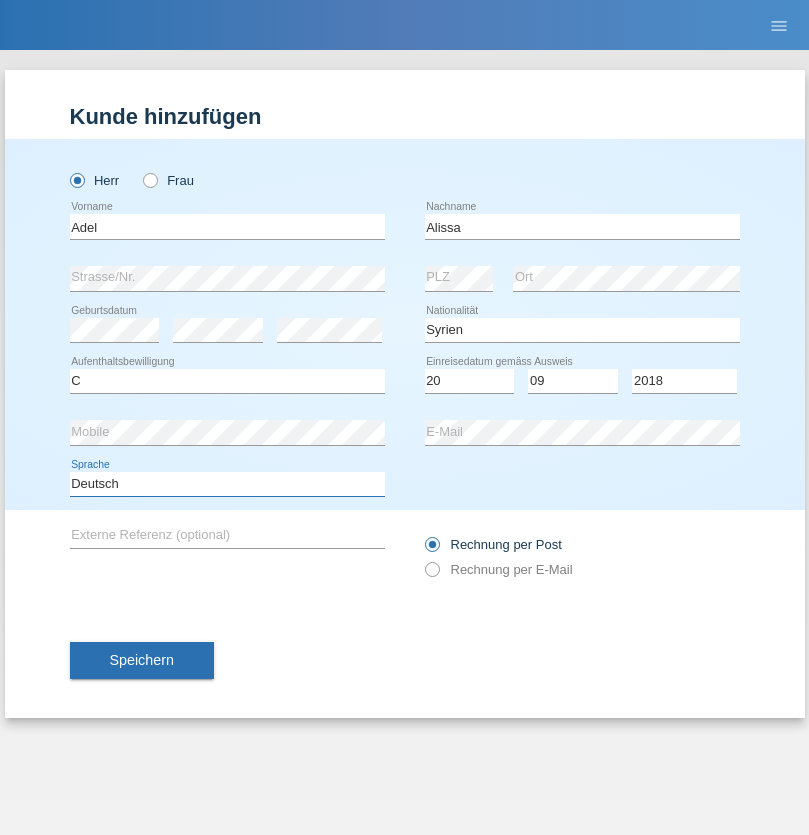 select on "en" 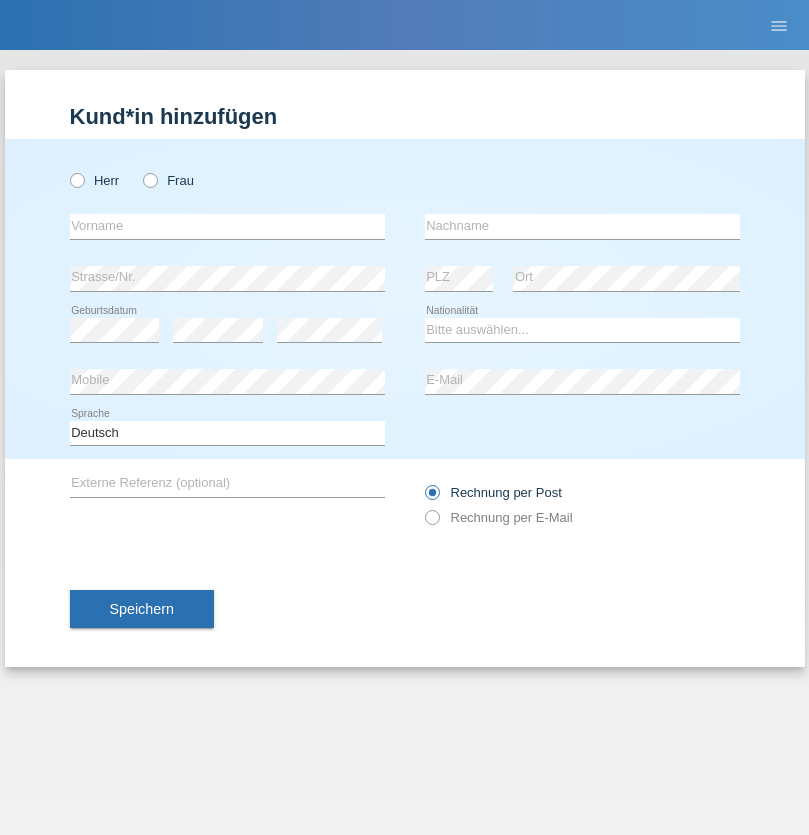 scroll, scrollTop: 0, scrollLeft: 0, axis: both 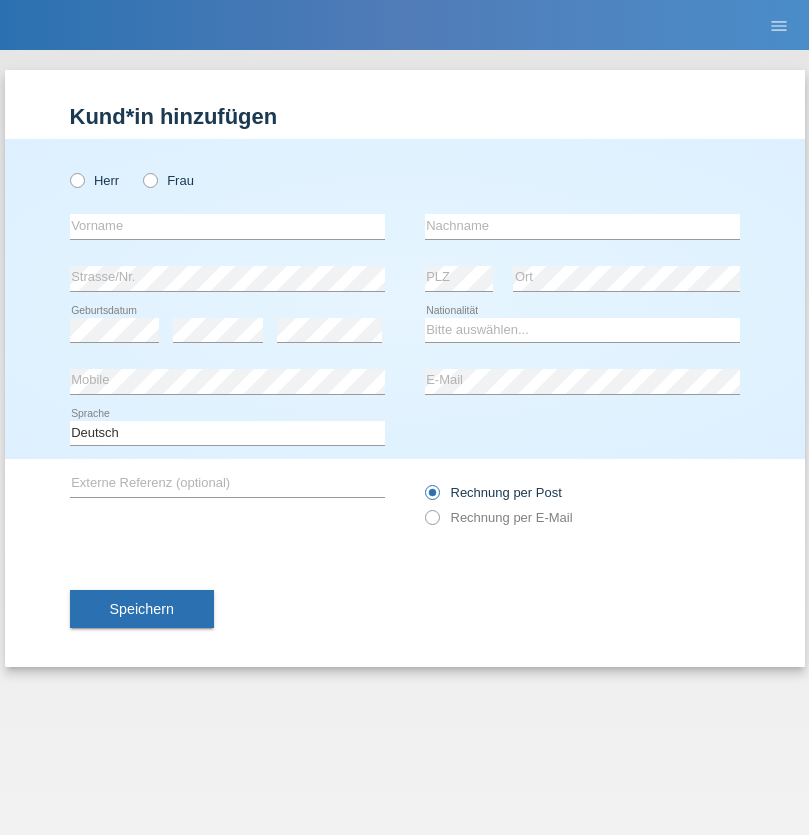 radio on "true" 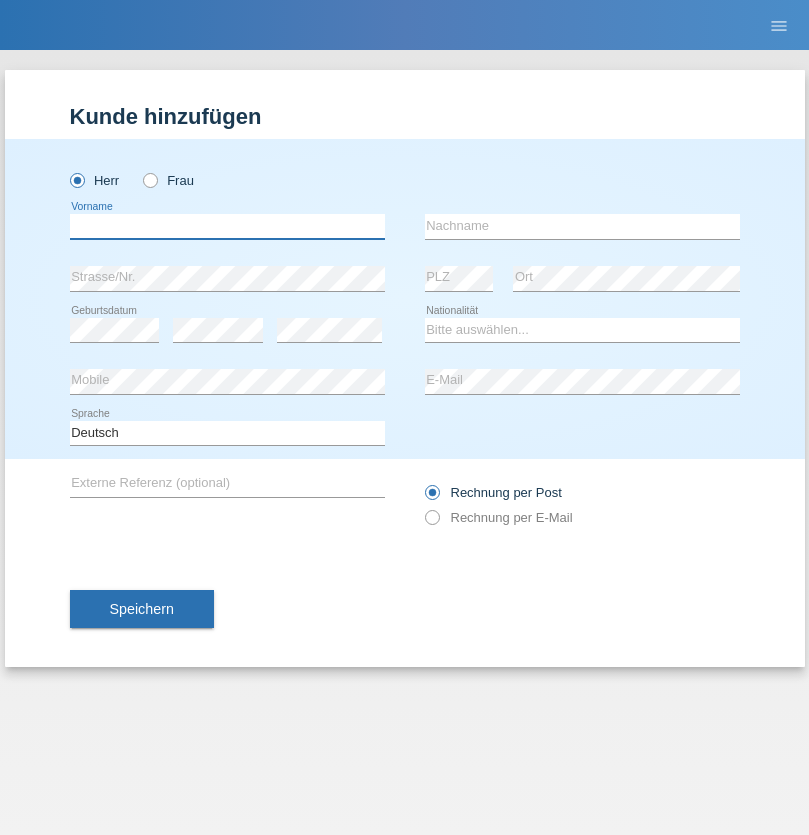 click at bounding box center [227, 226] 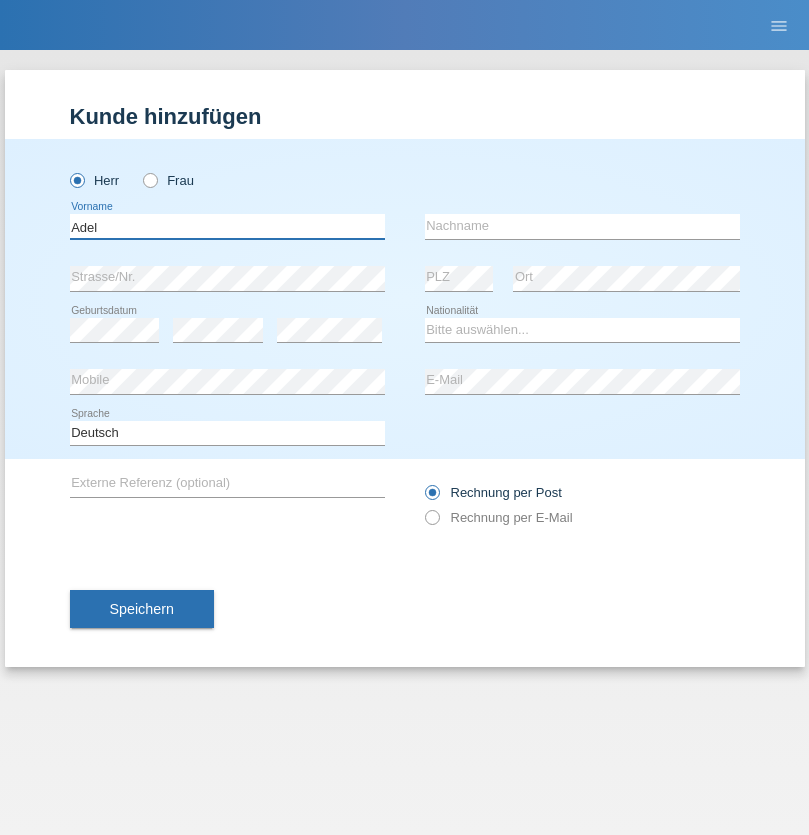 type on "Adel" 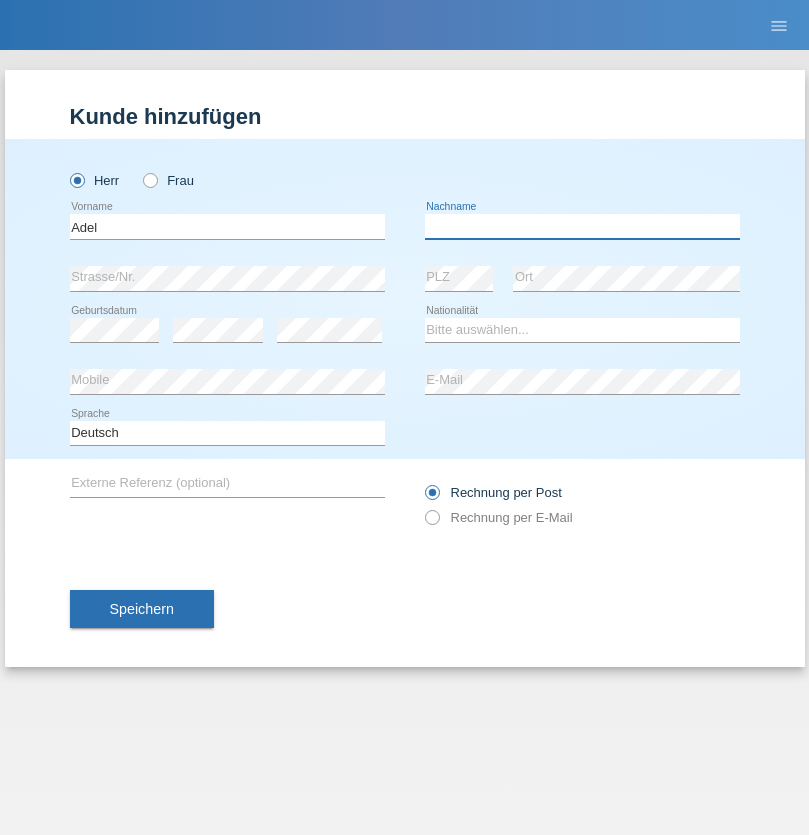 click at bounding box center [582, 226] 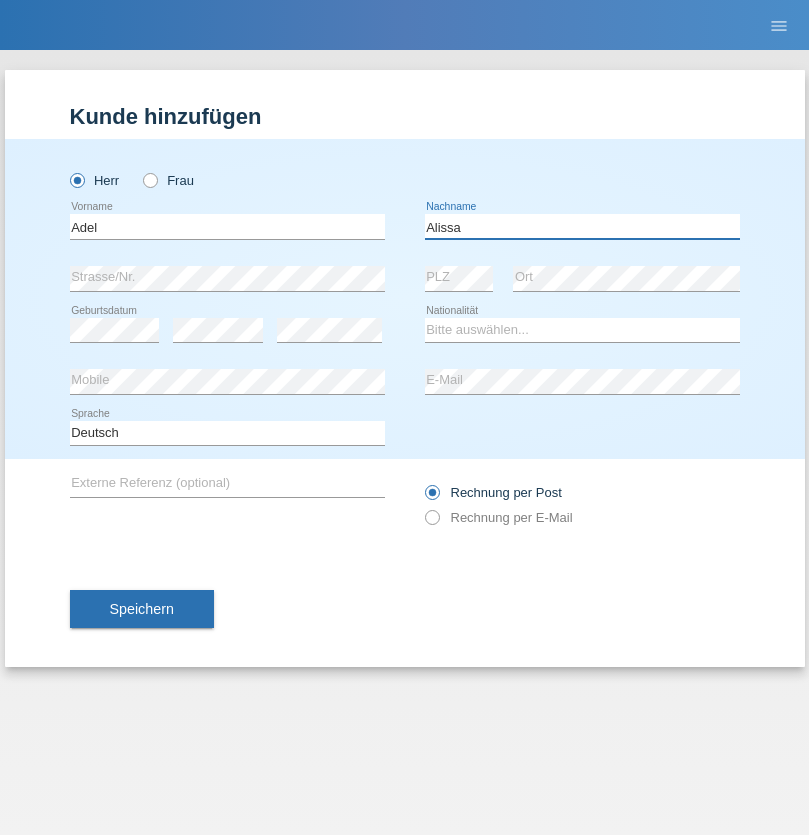 type on "Alissa" 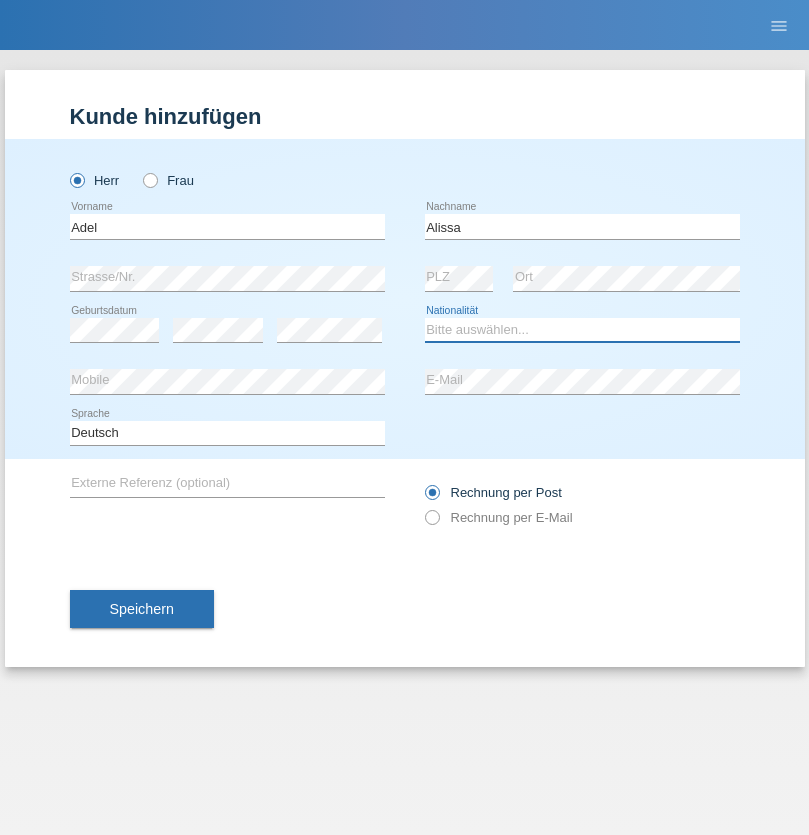 select on "SY" 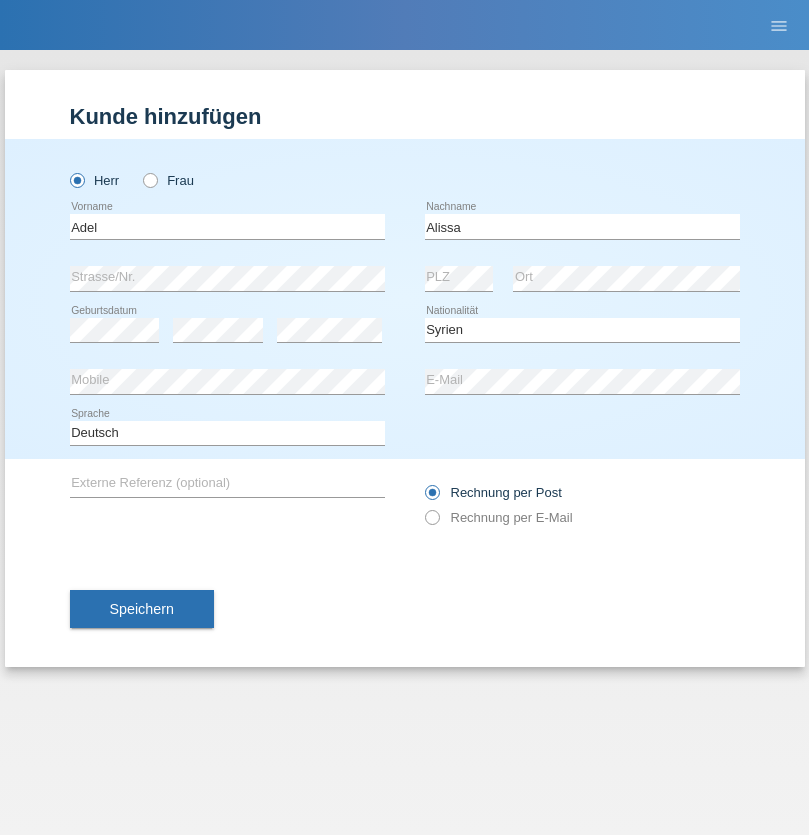 select on "C" 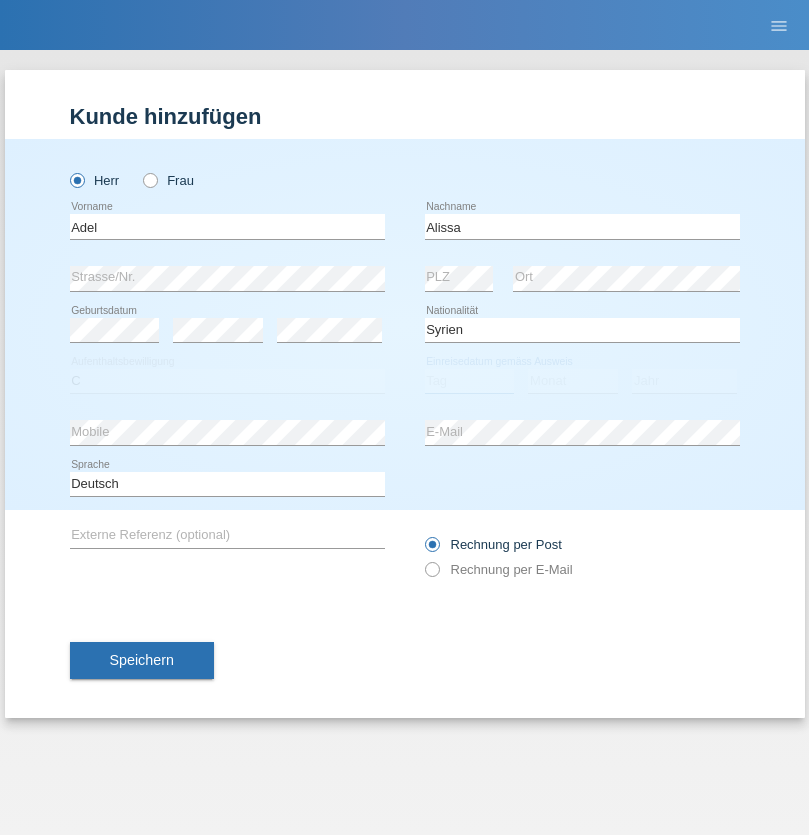 select on "20" 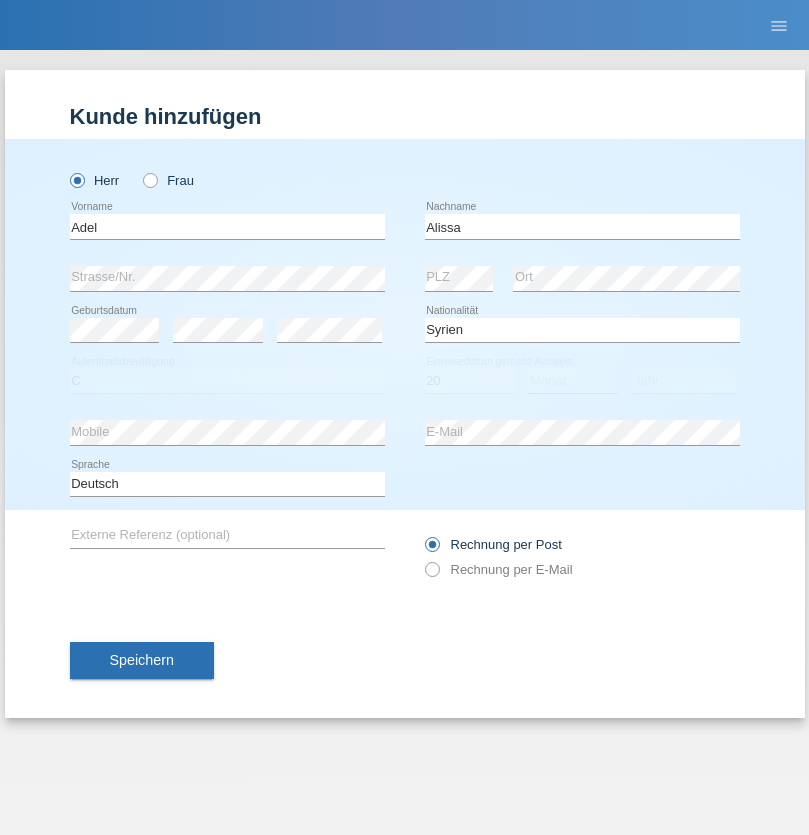 select on "09" 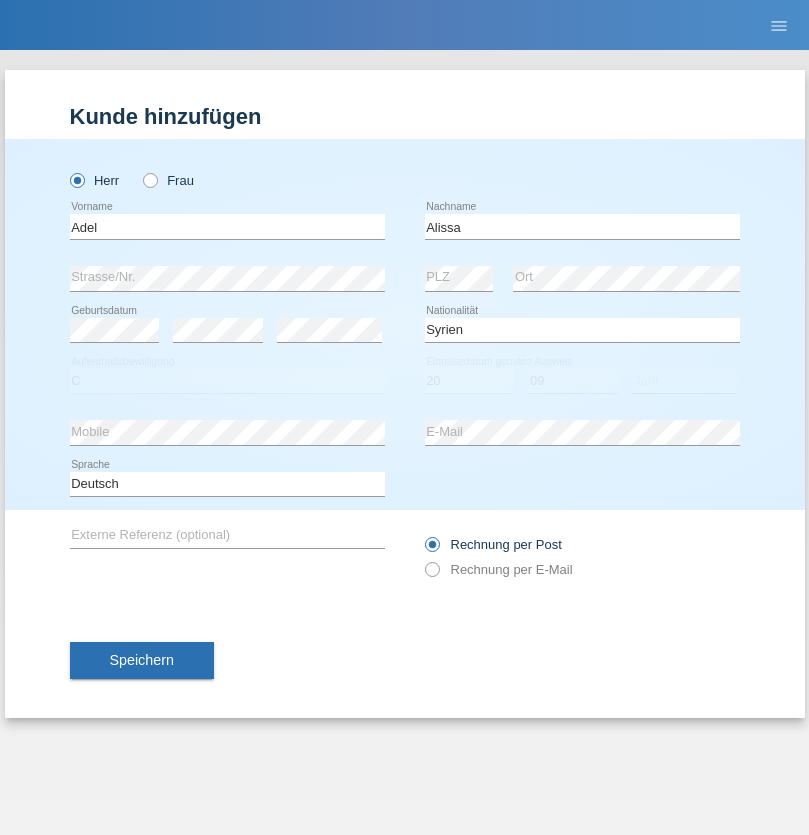 select on "2018" 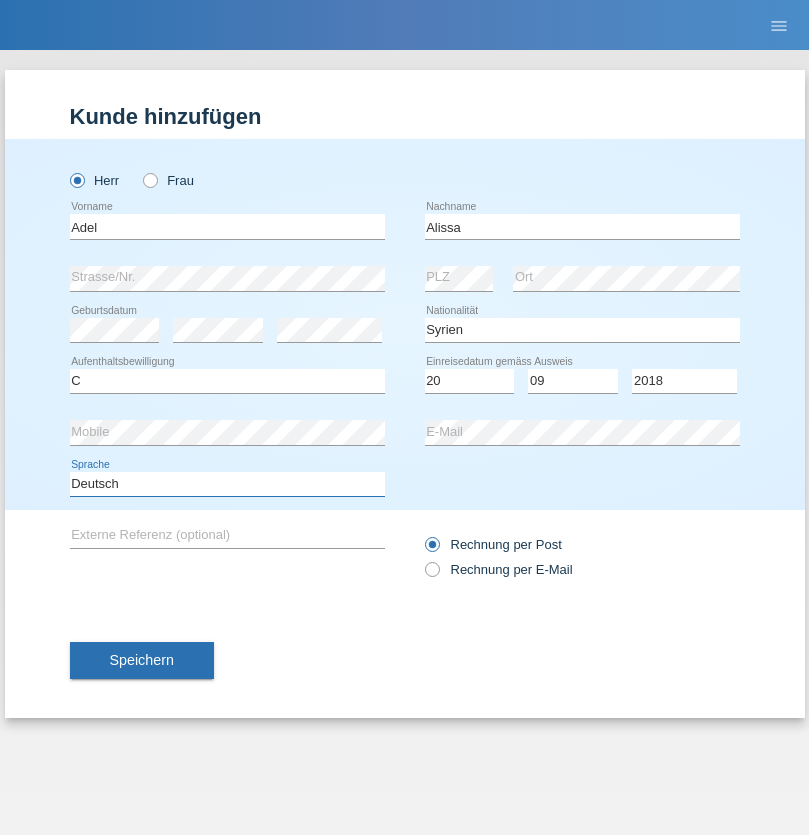select on "en" 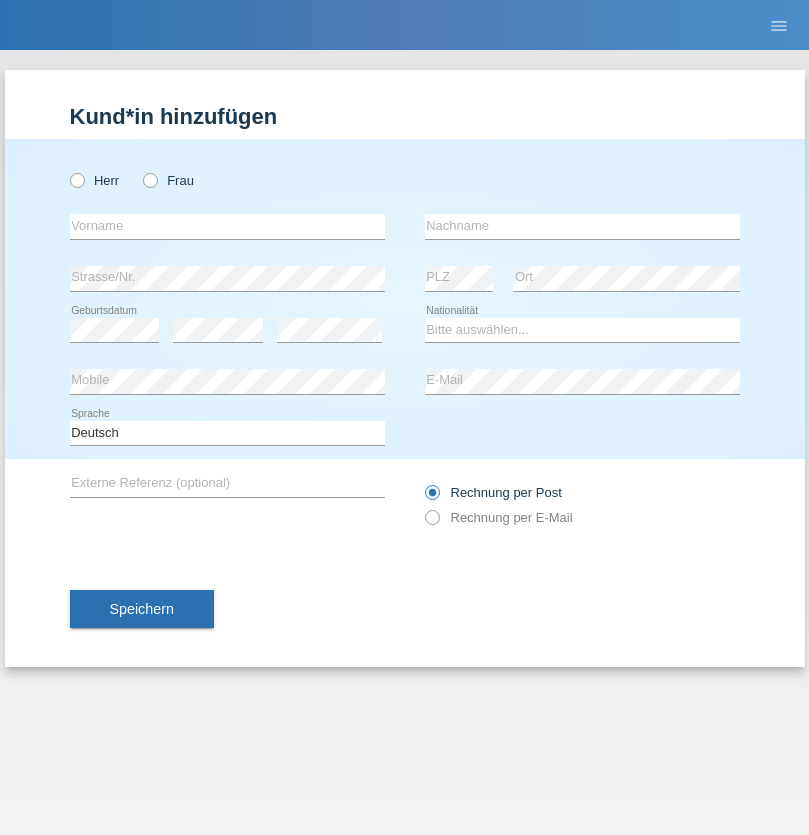 scroll, scrollTop: 0, scrollLeft: 0, axis: both 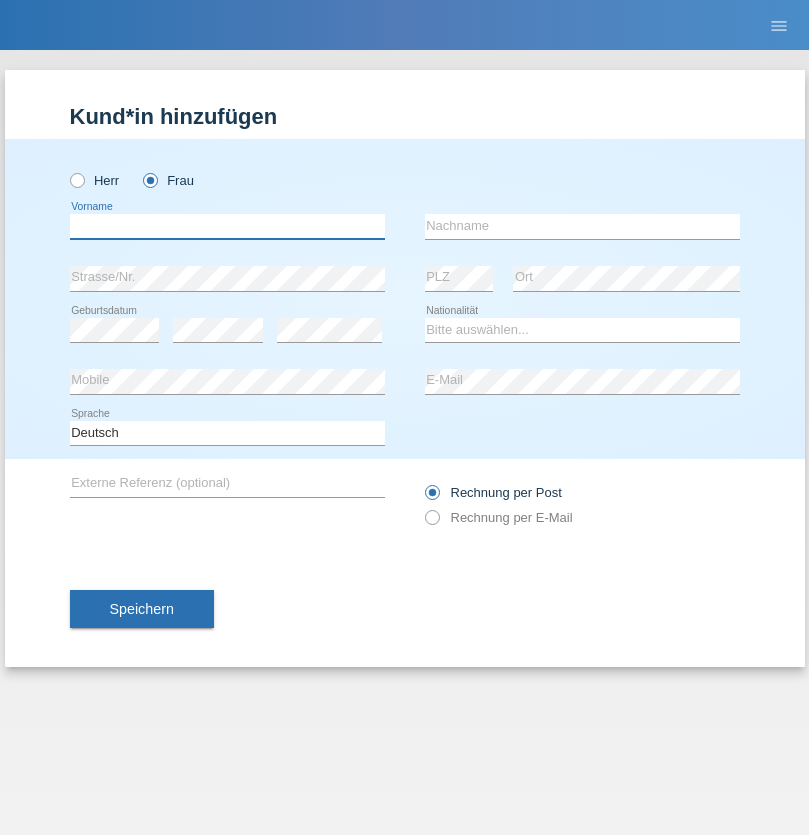 click at bounding box center [227, 226] 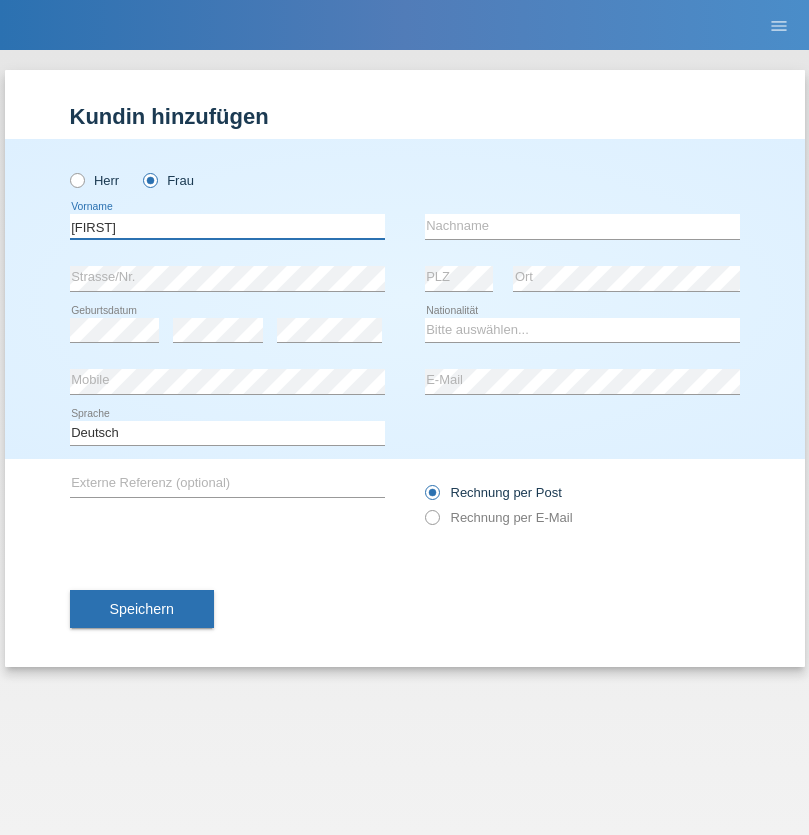 type on "Nadin" 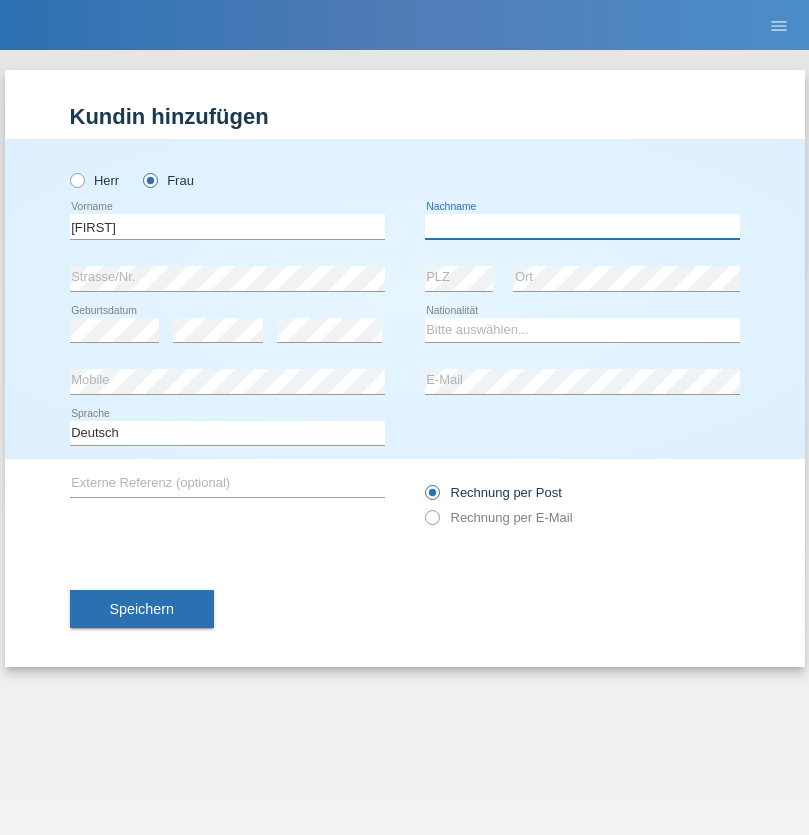 click at bounding box center [582, 226] 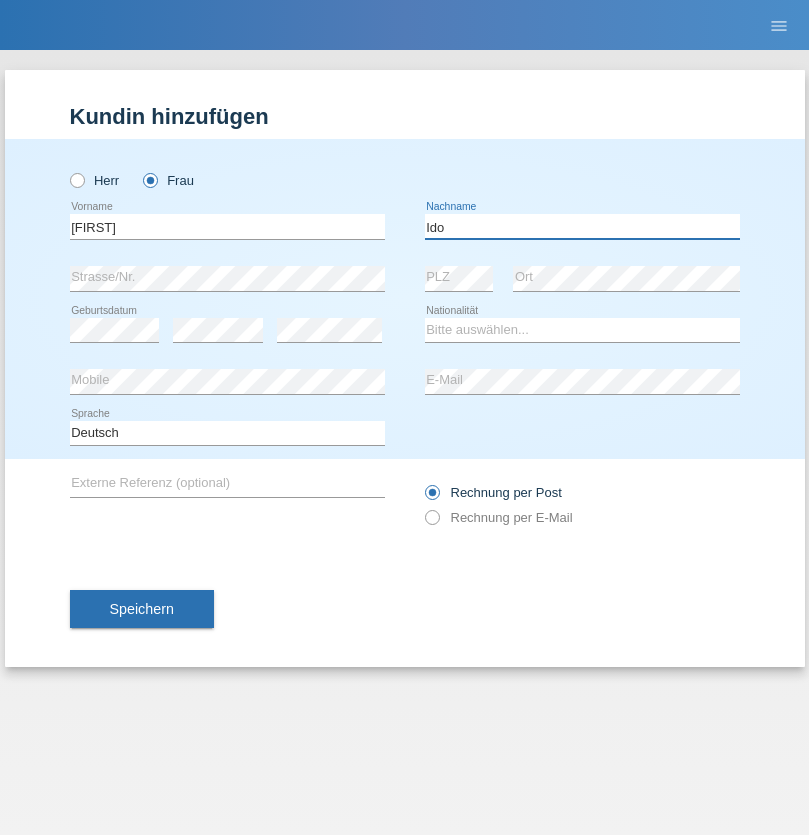 type on "Ido" 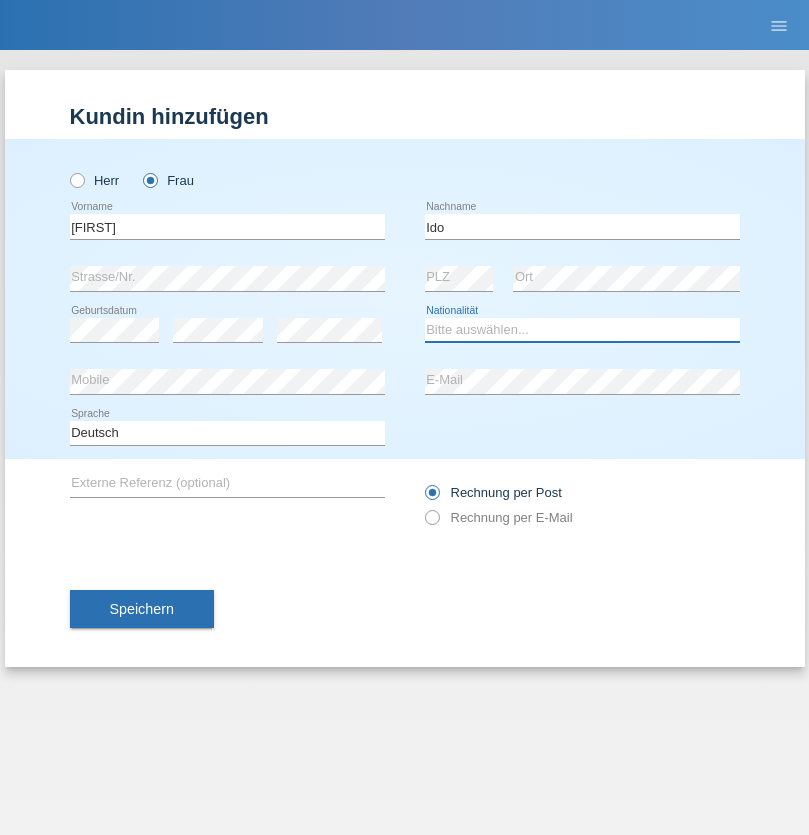 select on "CH" 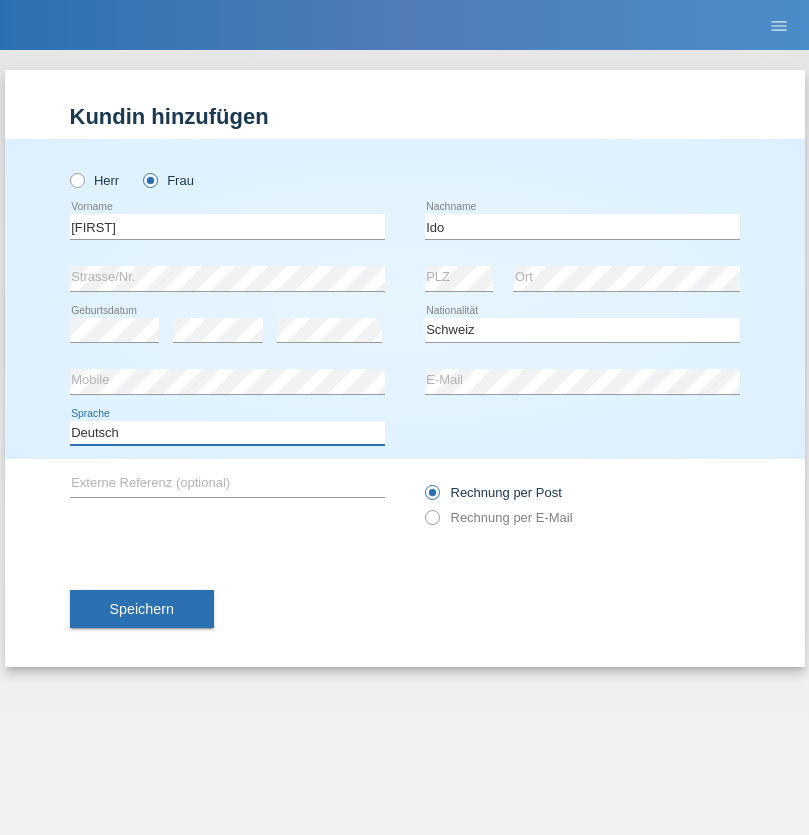 select on "en" 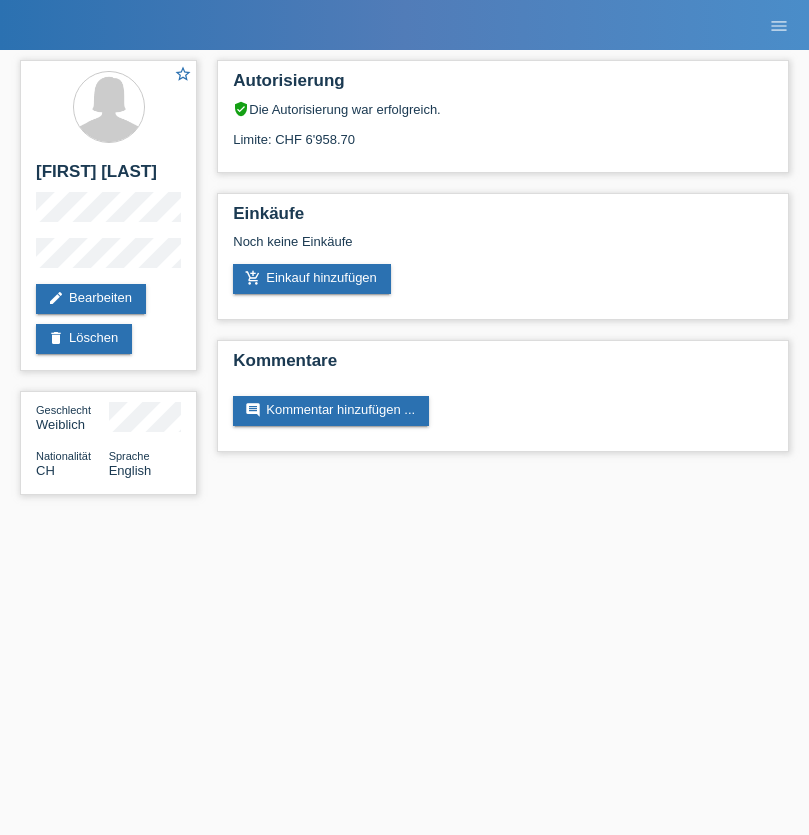 scroll, scrollTop: 0, scrollLeft: 0, axis: both 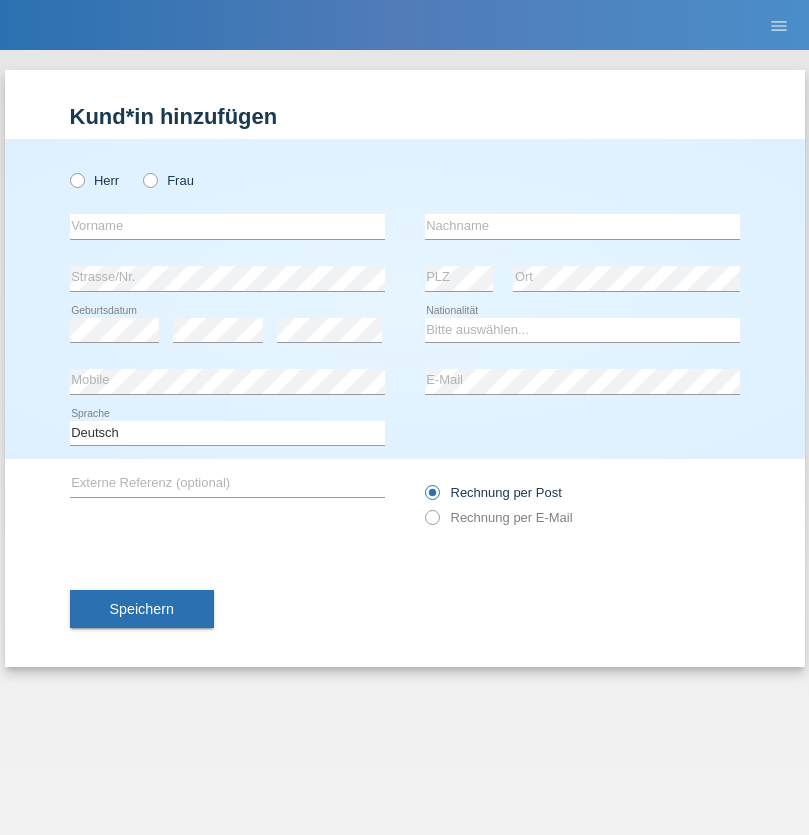 radio on "true" 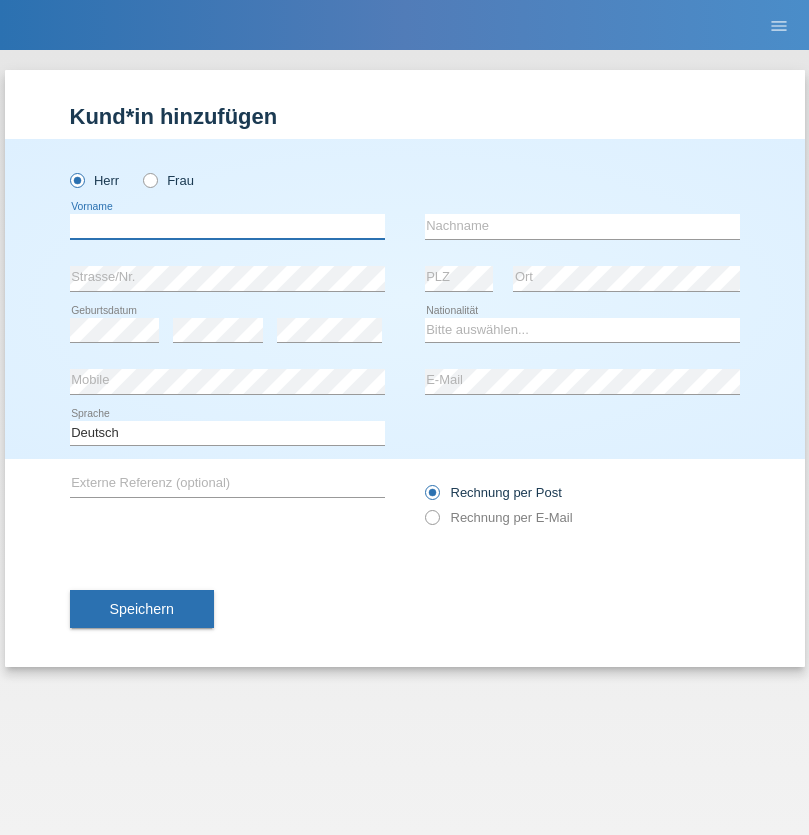 click at bounding box center (227, 226) 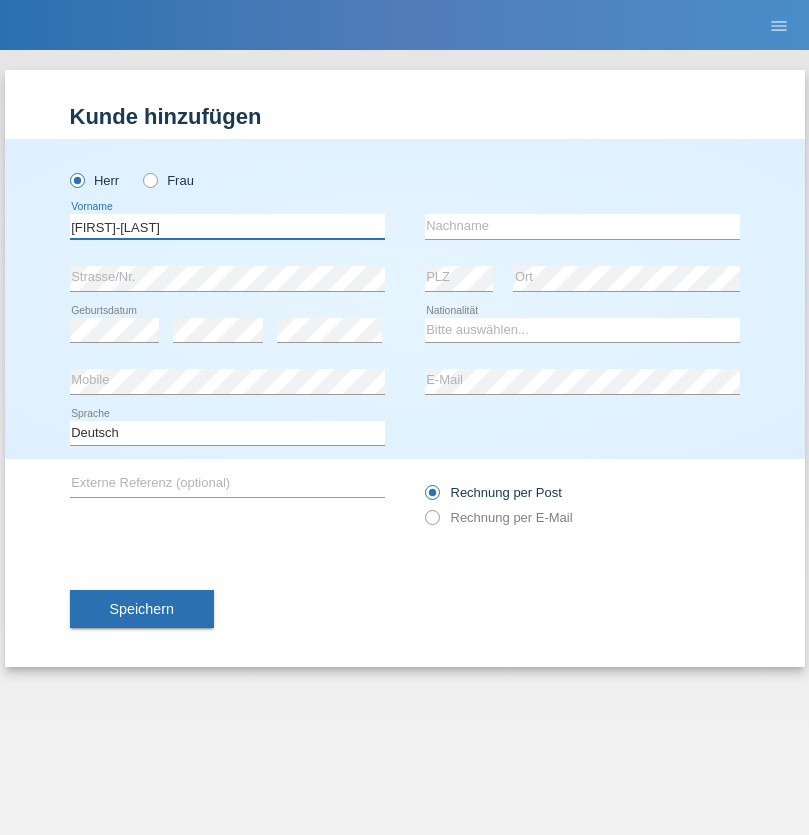 type on "[FIRST]" 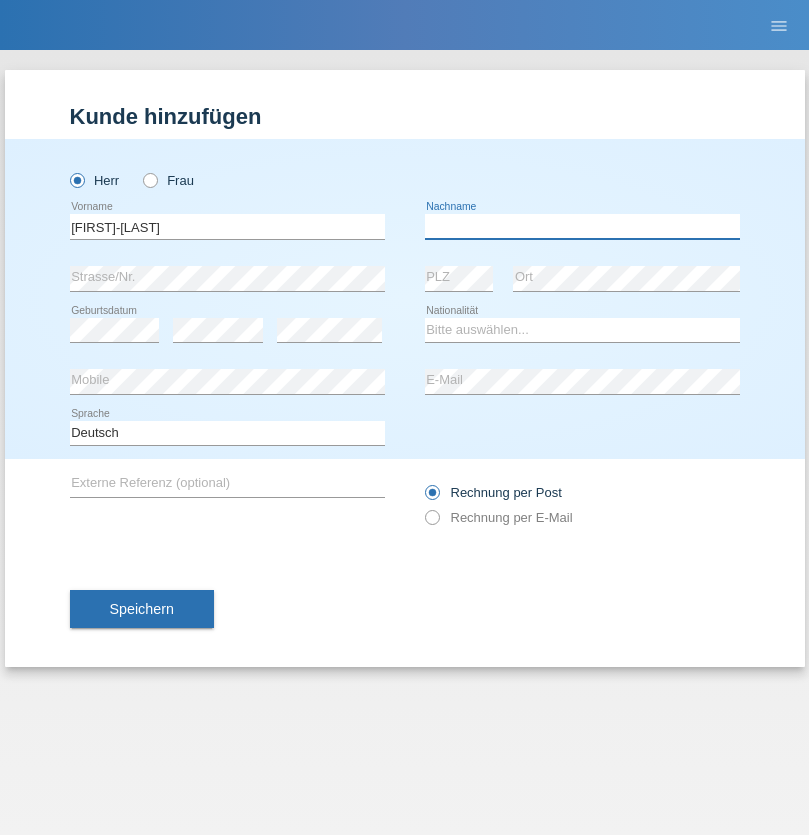 click at bounding box center (582, 226) 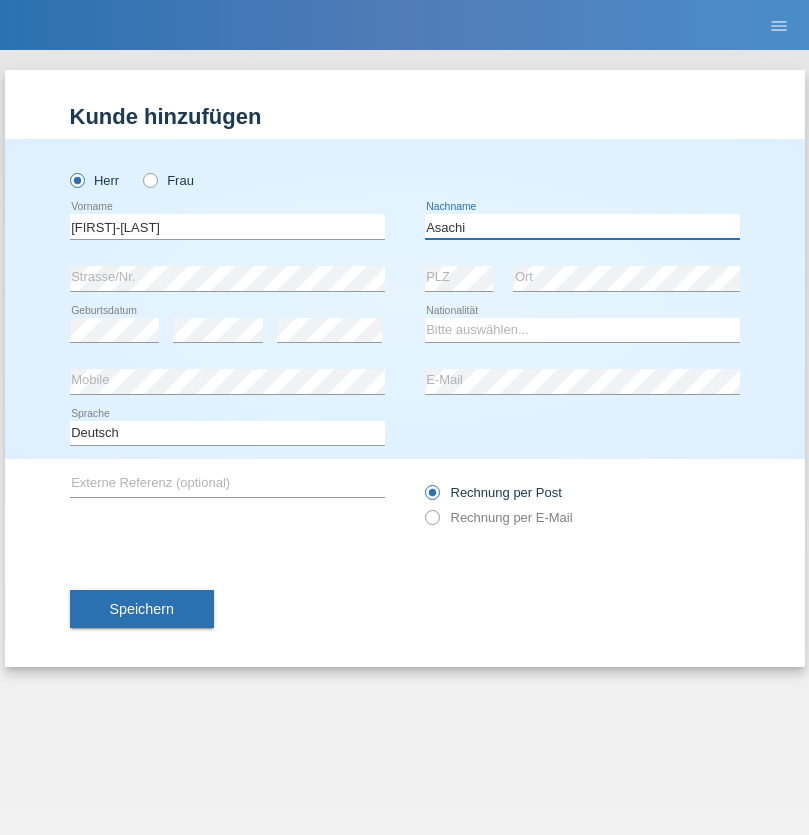 type on "Asachi" 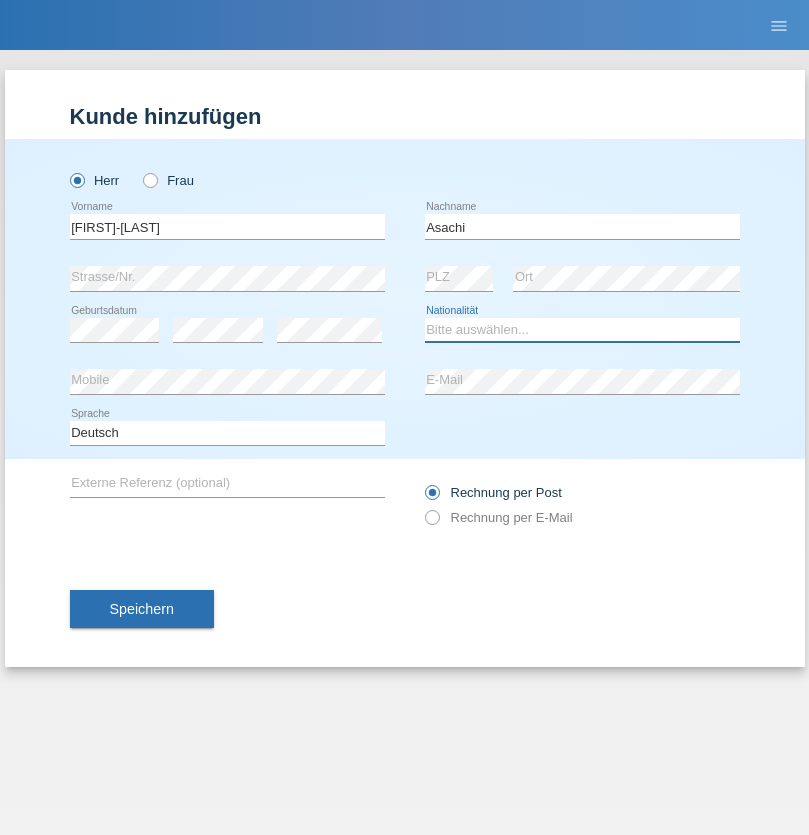 select on "OM" 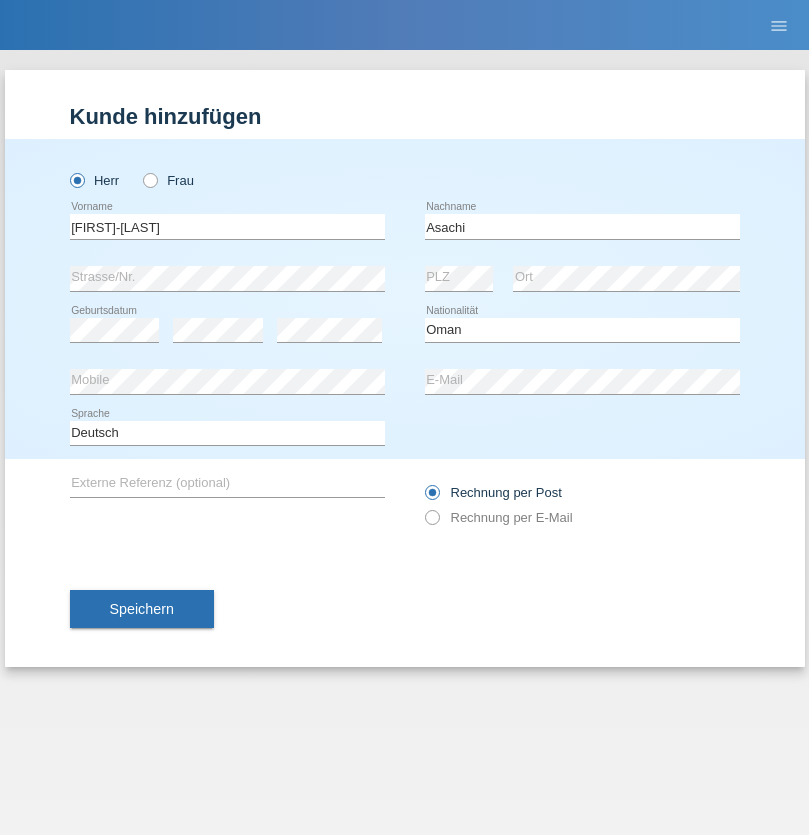 select on "C" 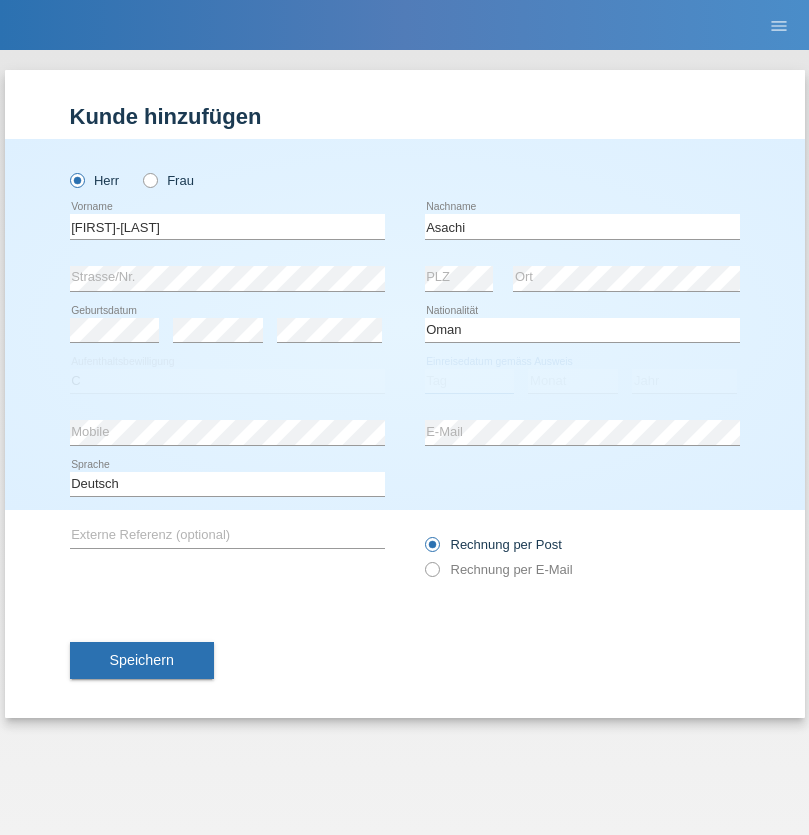 select on "17" 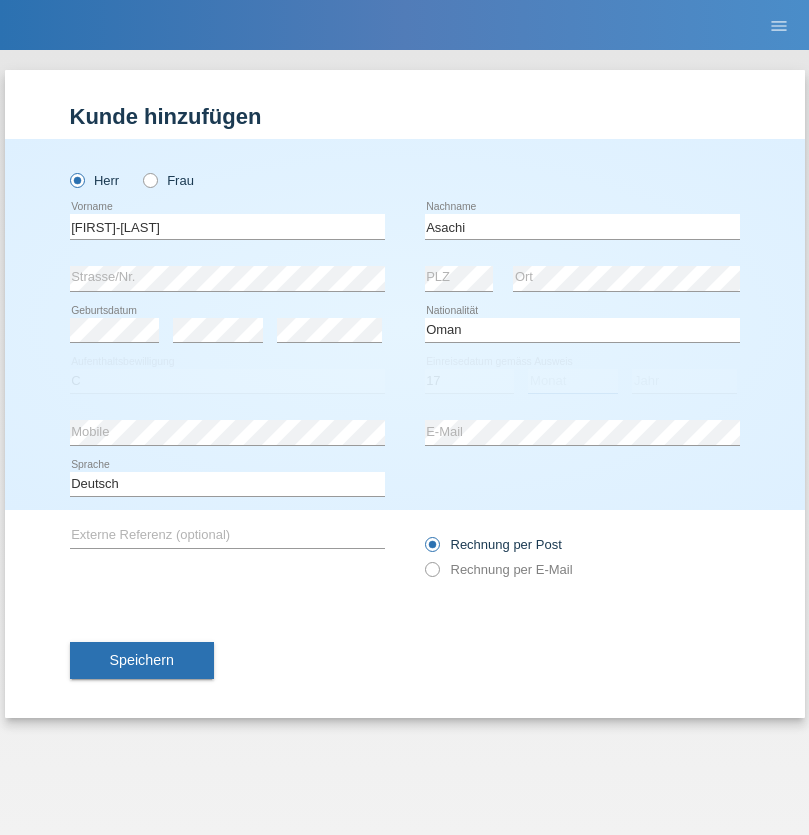 select on "11" 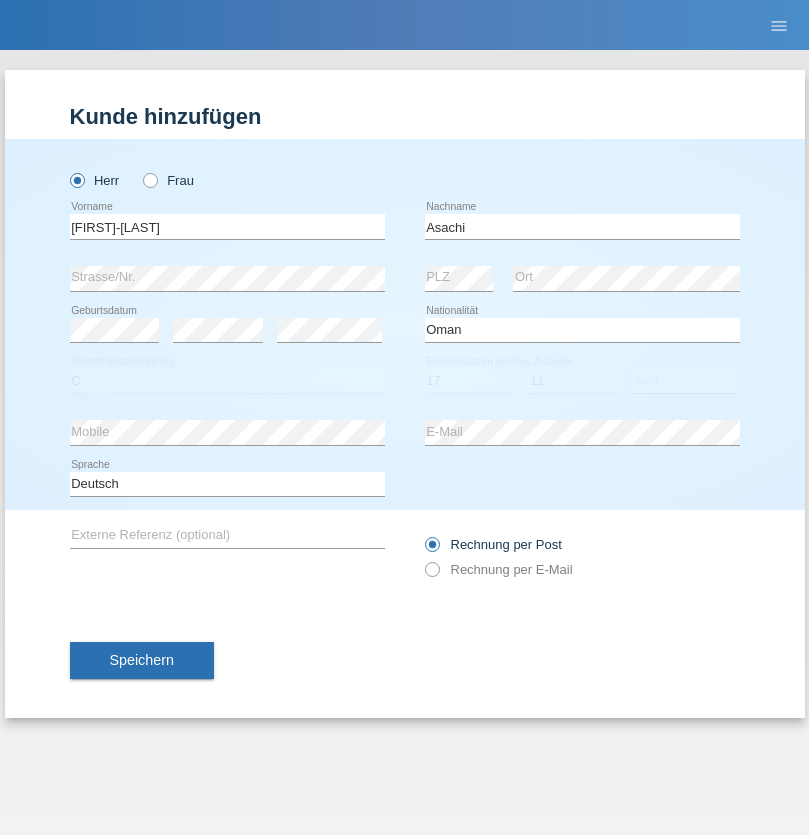 select on "2021" 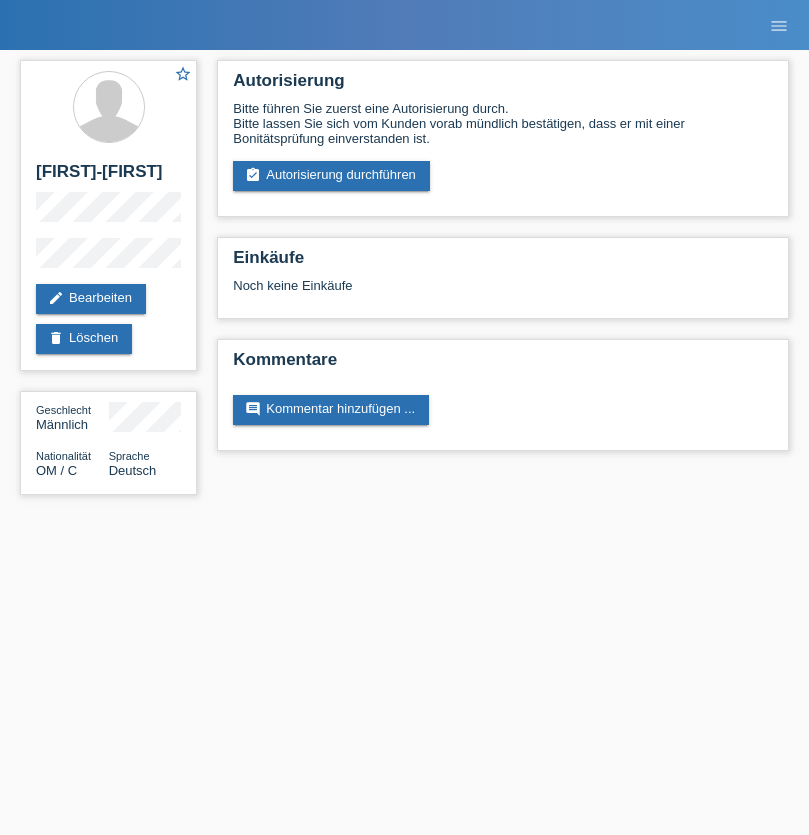 scroll, scrollTop: 0, scrollLeft: 0, axis: both 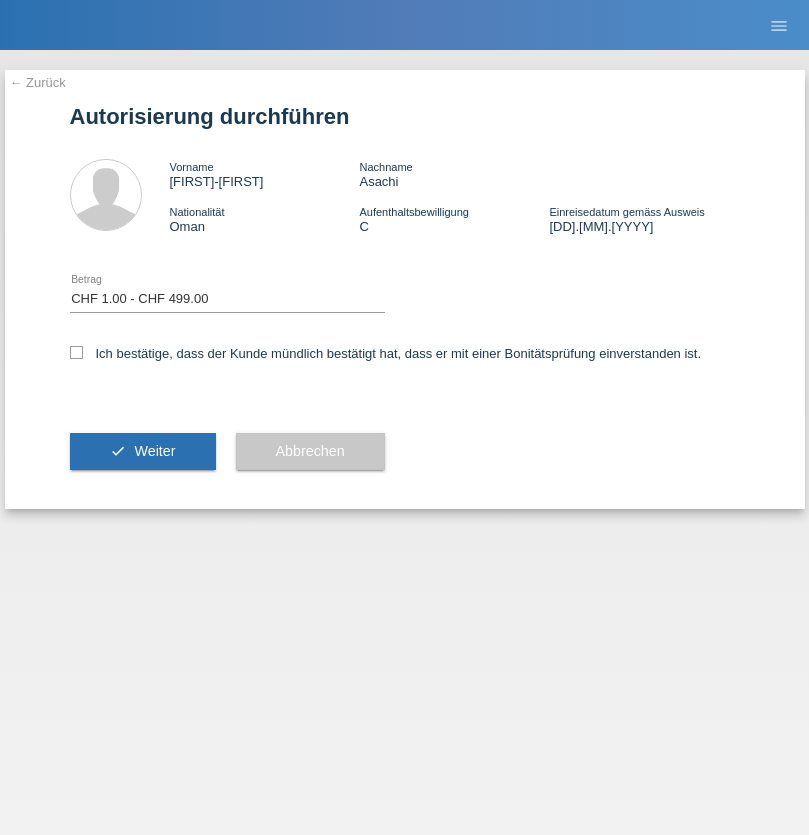 select on "1" 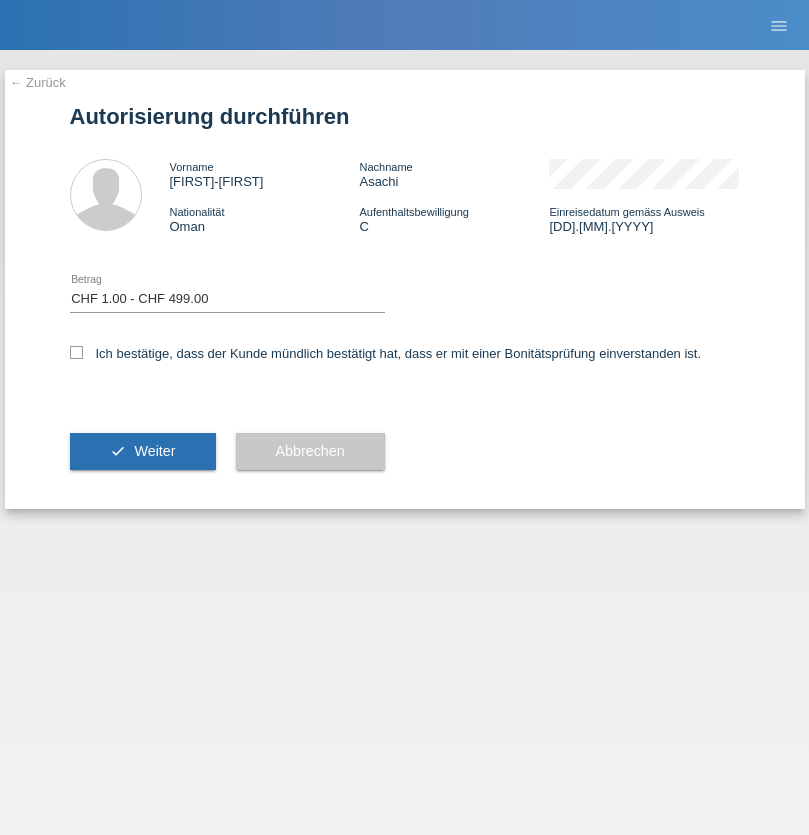 checkbox on "true" 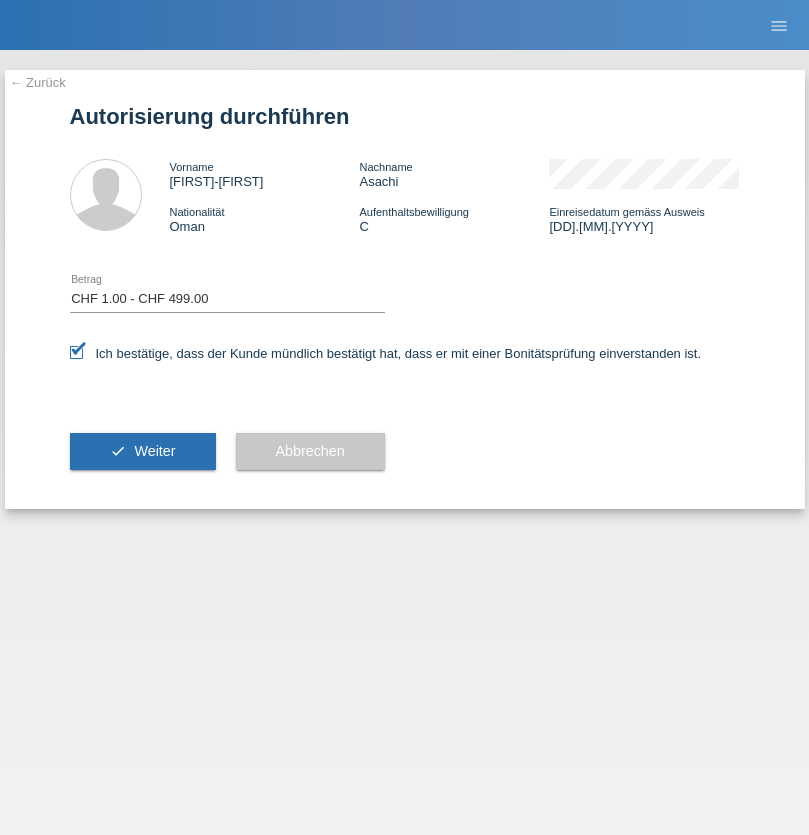 scroll, scrollTop: 0, scrollLeft: 0, axis: both 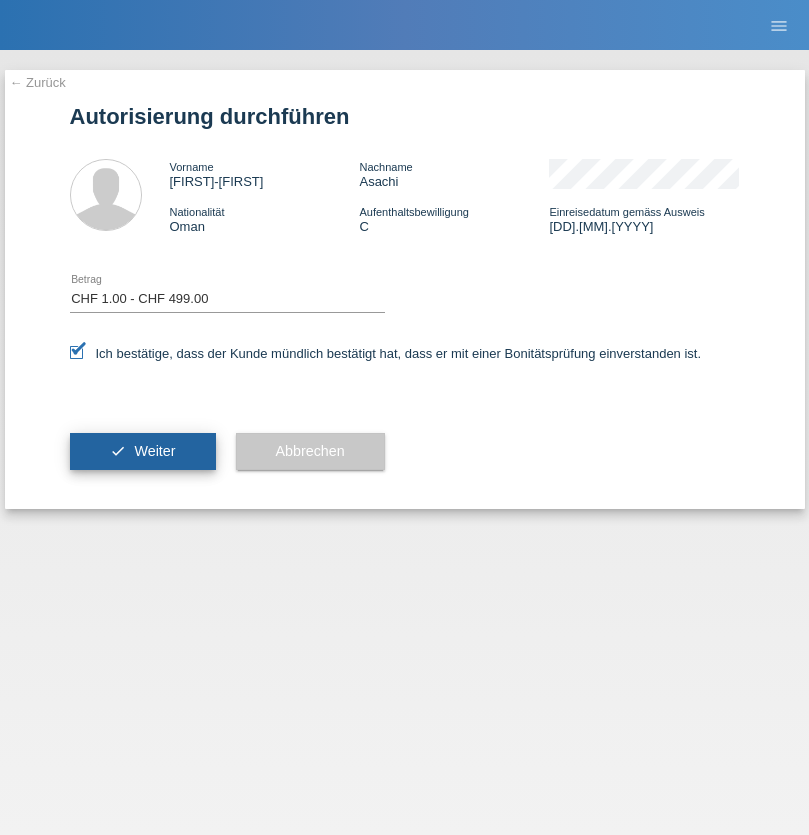 click on "Weiter" at bounding box center (154, 451) 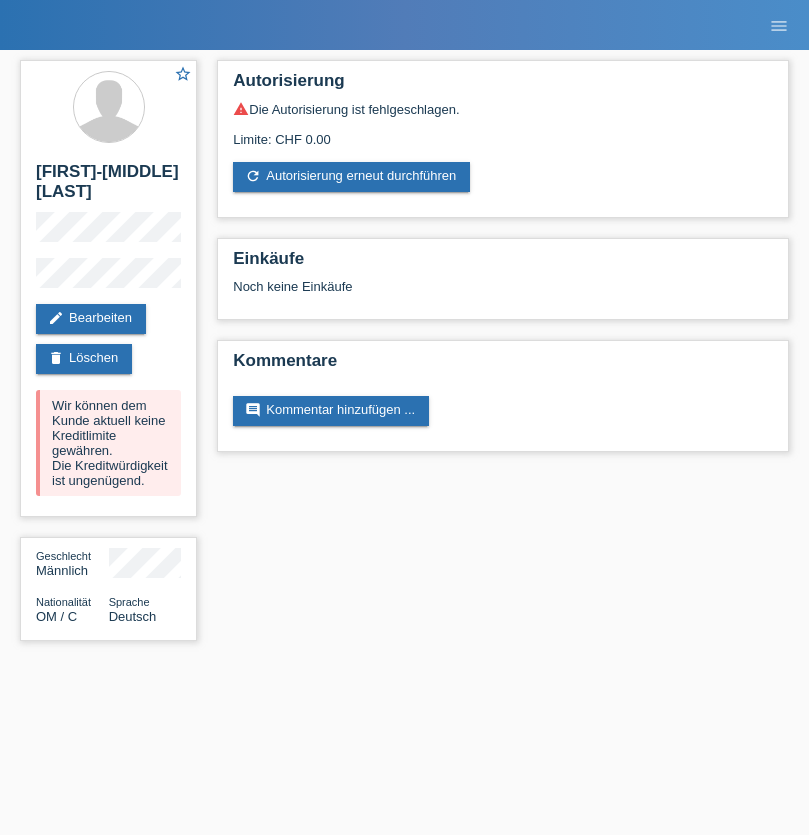 scroll, scrollTop: 0, scrollLeft: 0, axis: both 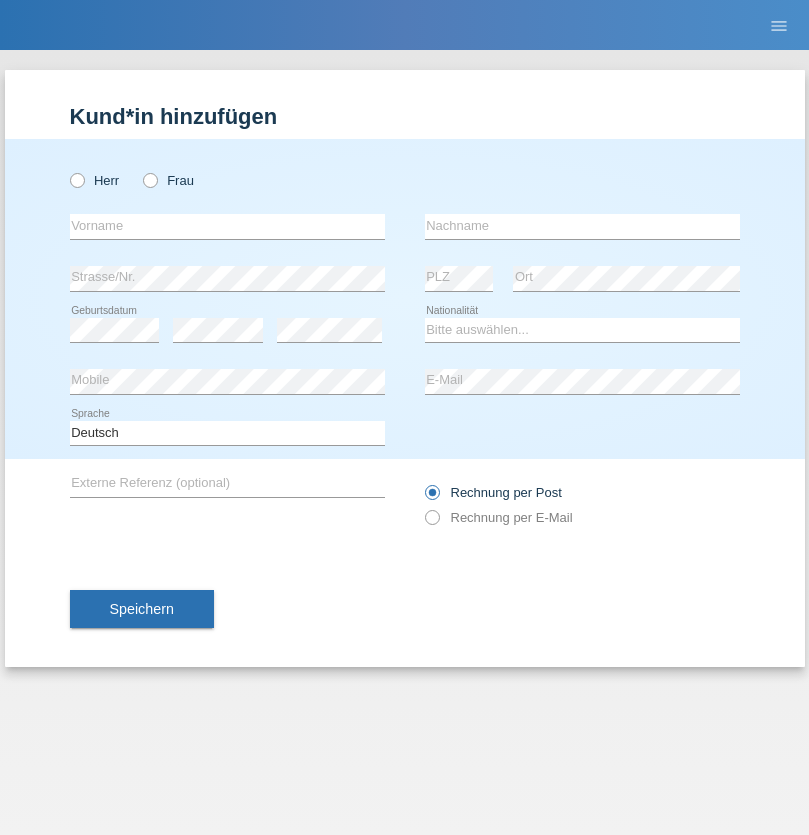 radio on "true" 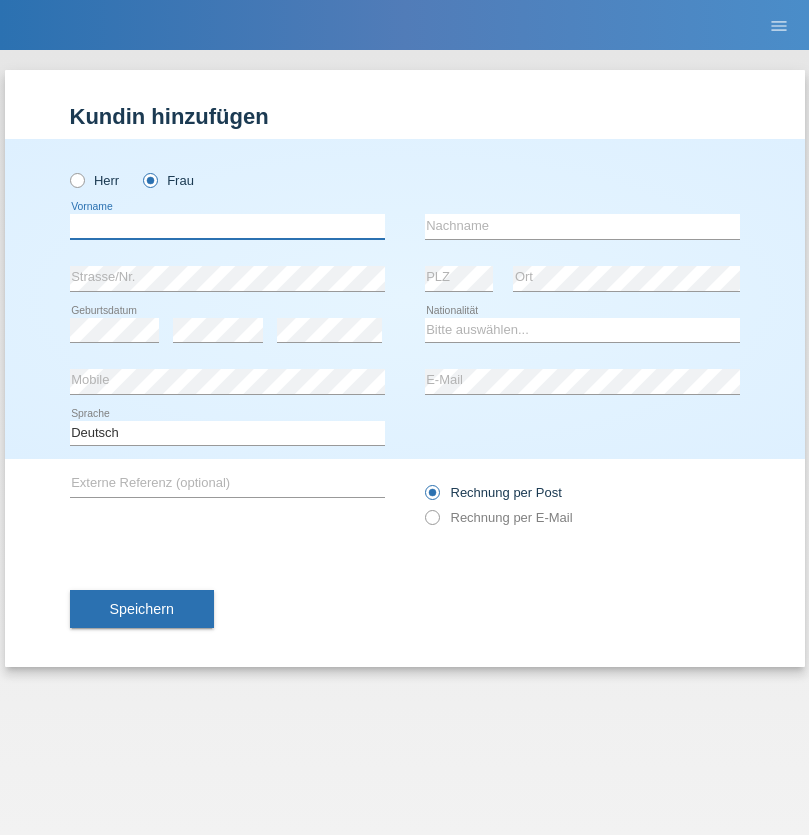click at bounding box center (227, 226) 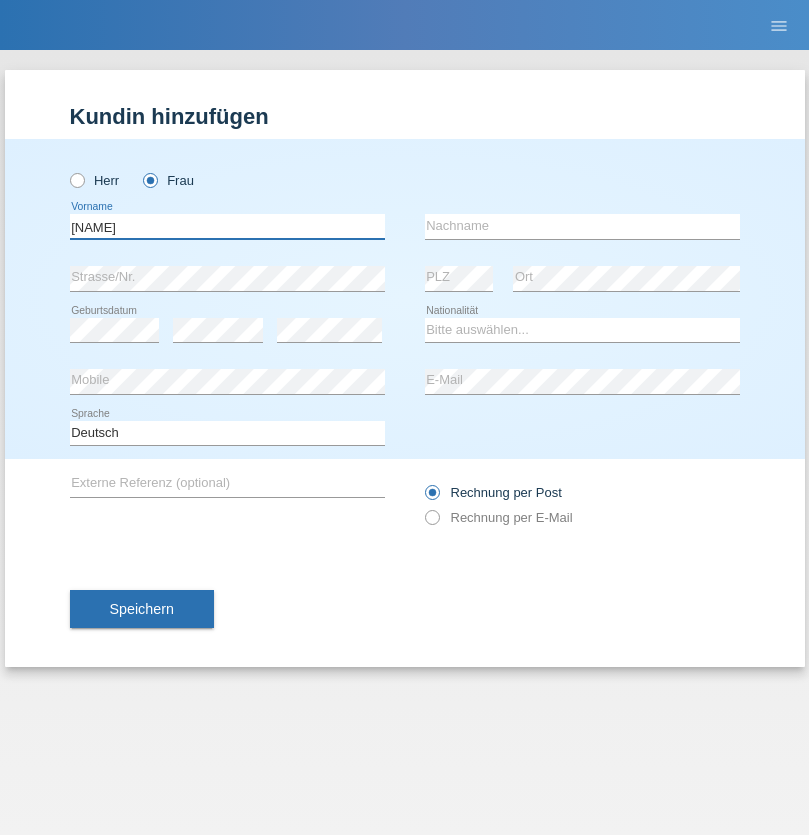 type on "Nadin" 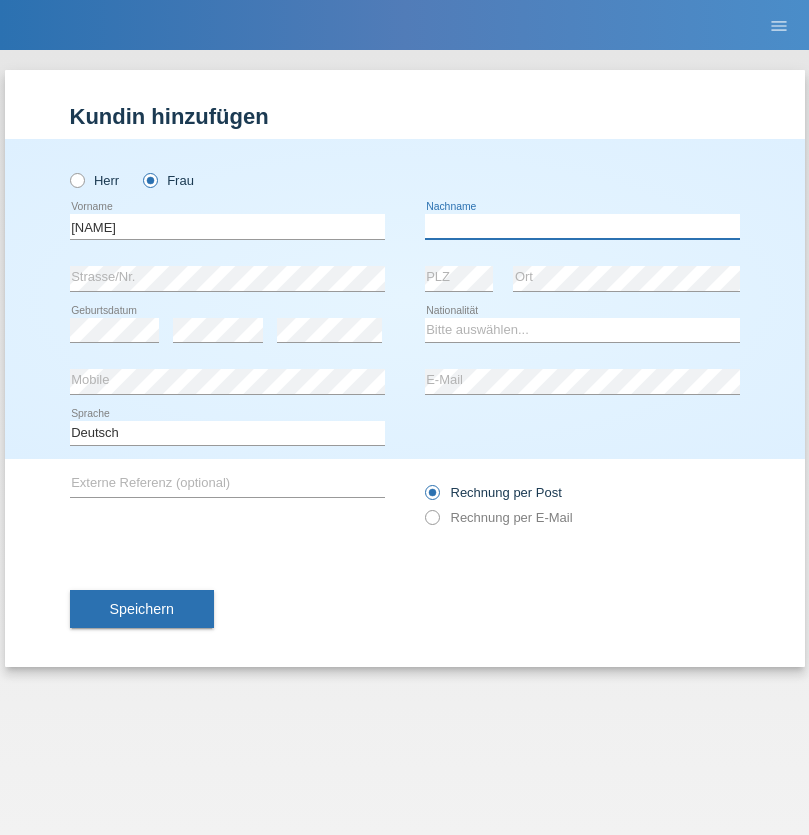 click at bounding box center (582, 226) 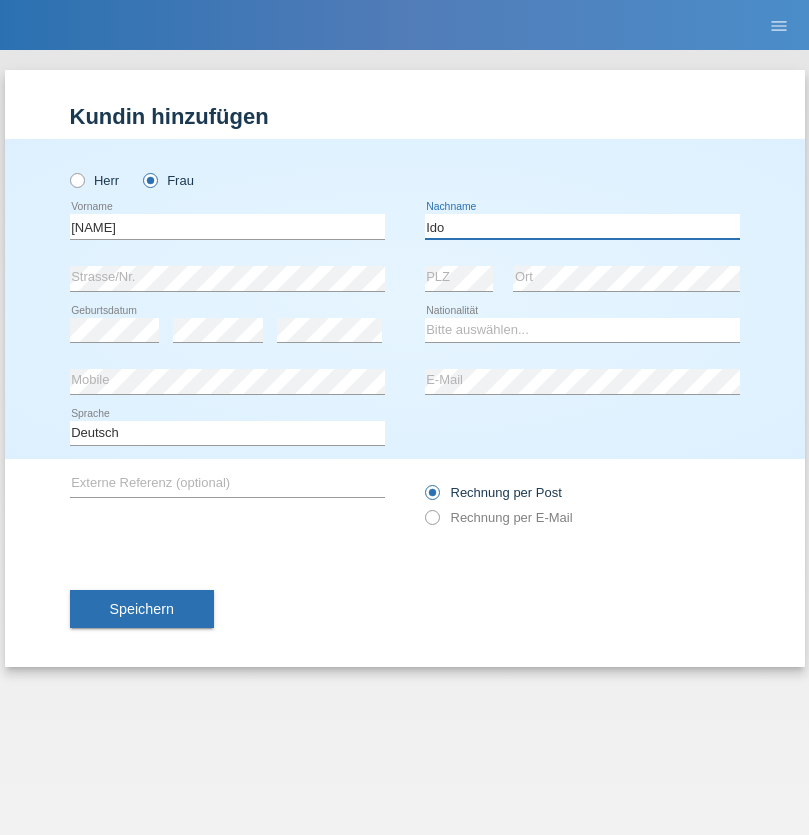 type on "Ido" 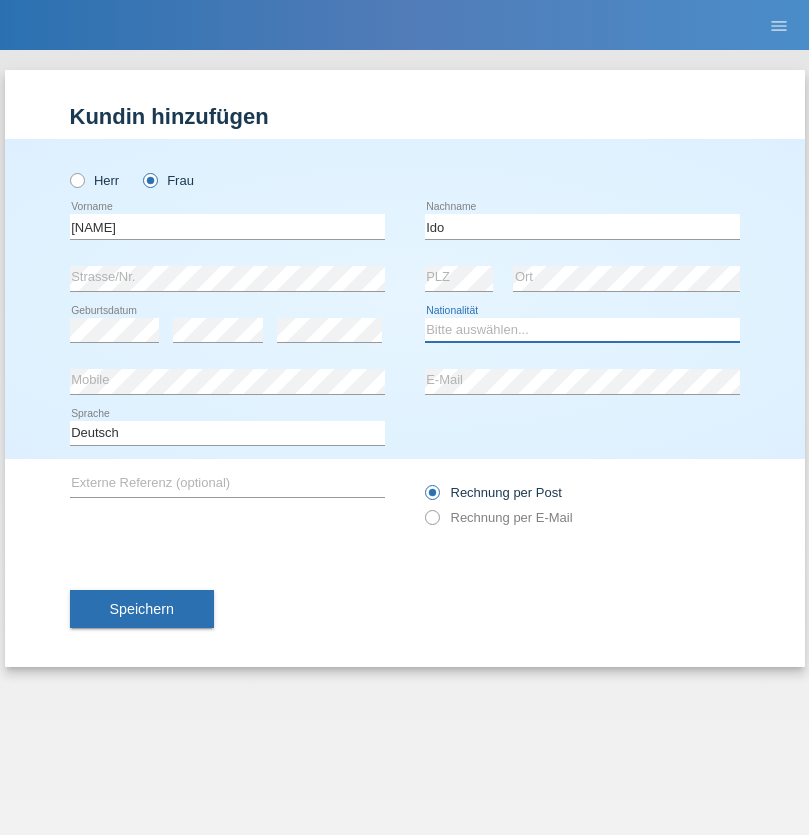 select on "CH" 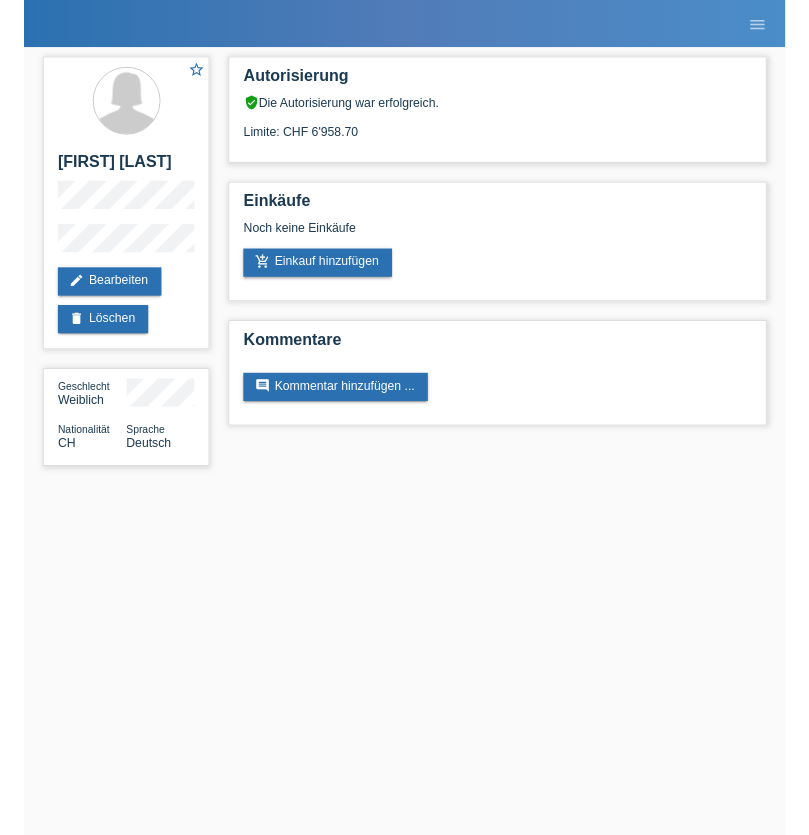 scroll, scrollTop: 0, scrollLeft: 0, axis: both 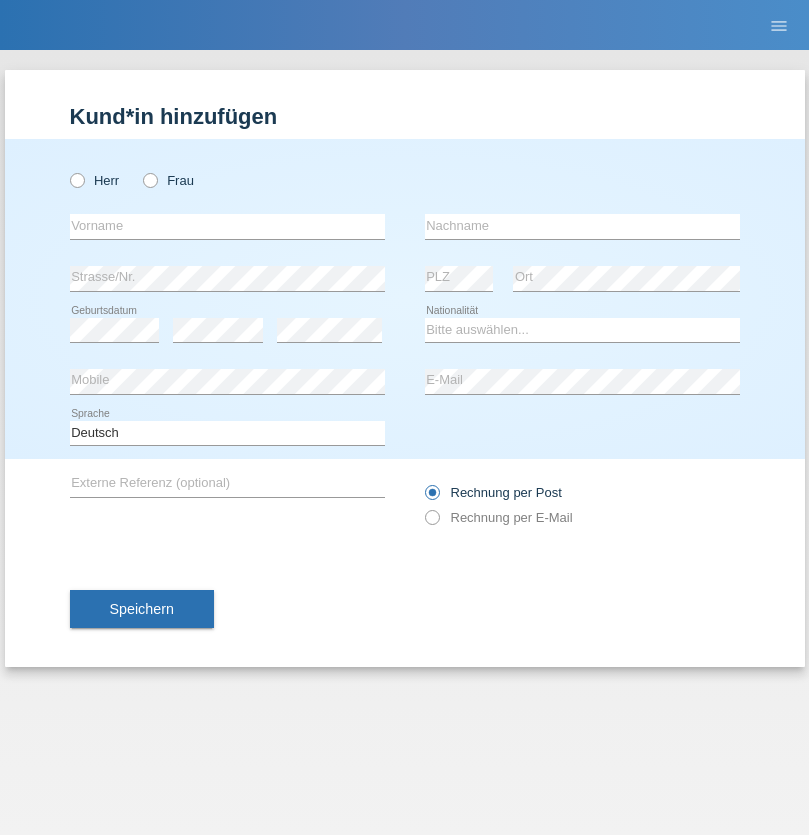 radio on "true" 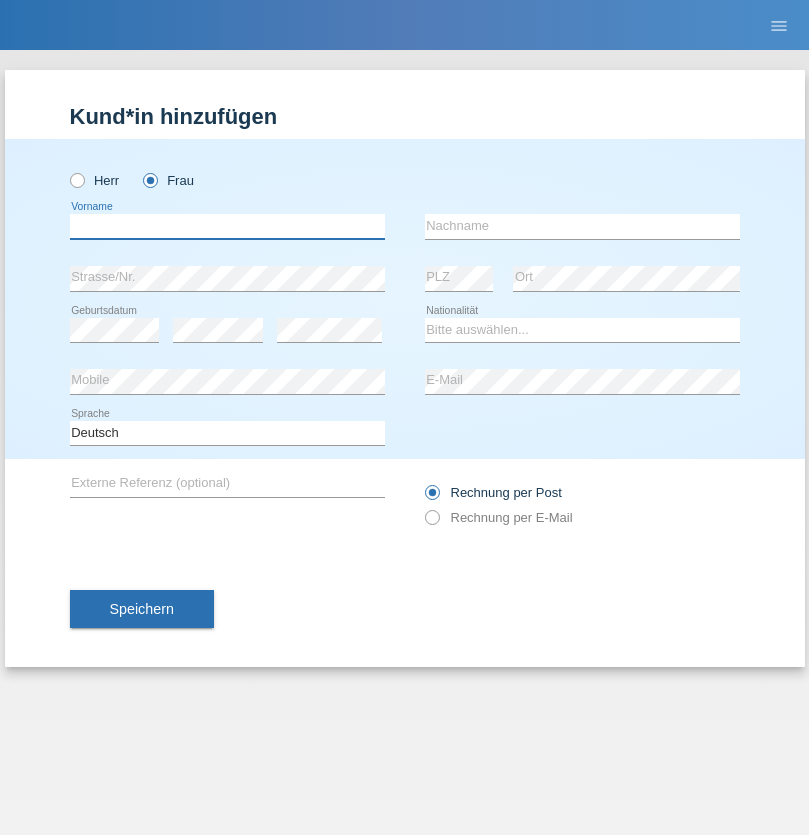 click at bounding box center [227, 226] 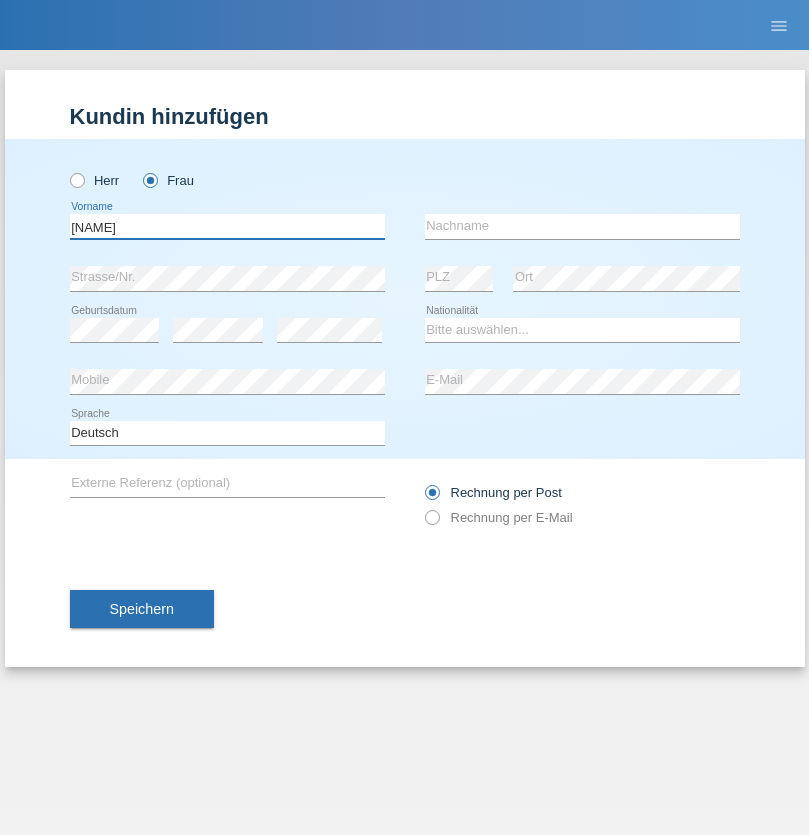 type on "Nadin" 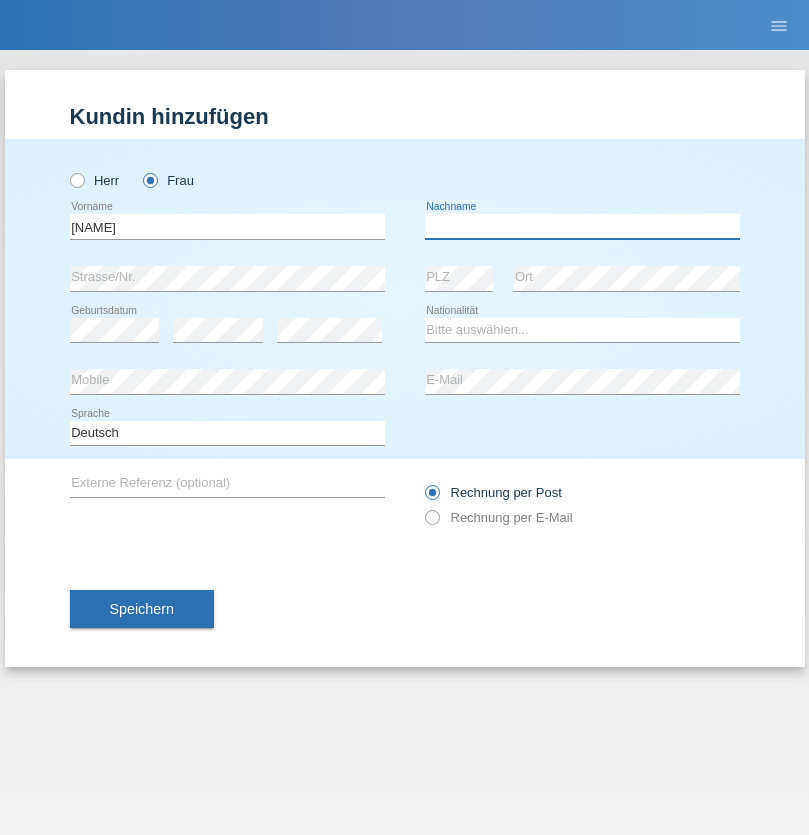 click at bounding box center [582, 226] 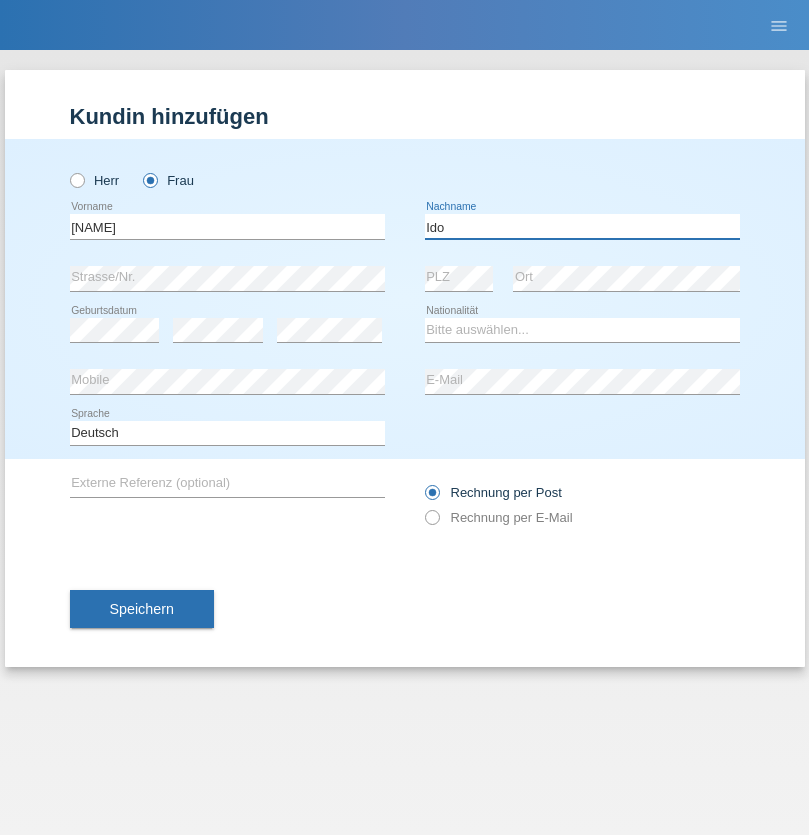 type on "Ido" 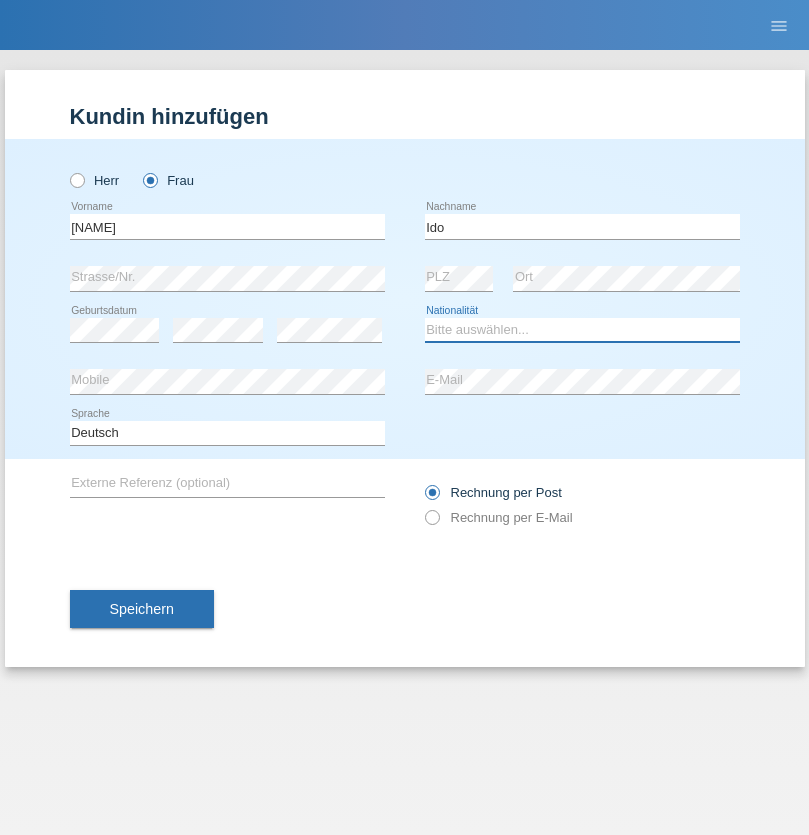 select on "CH" 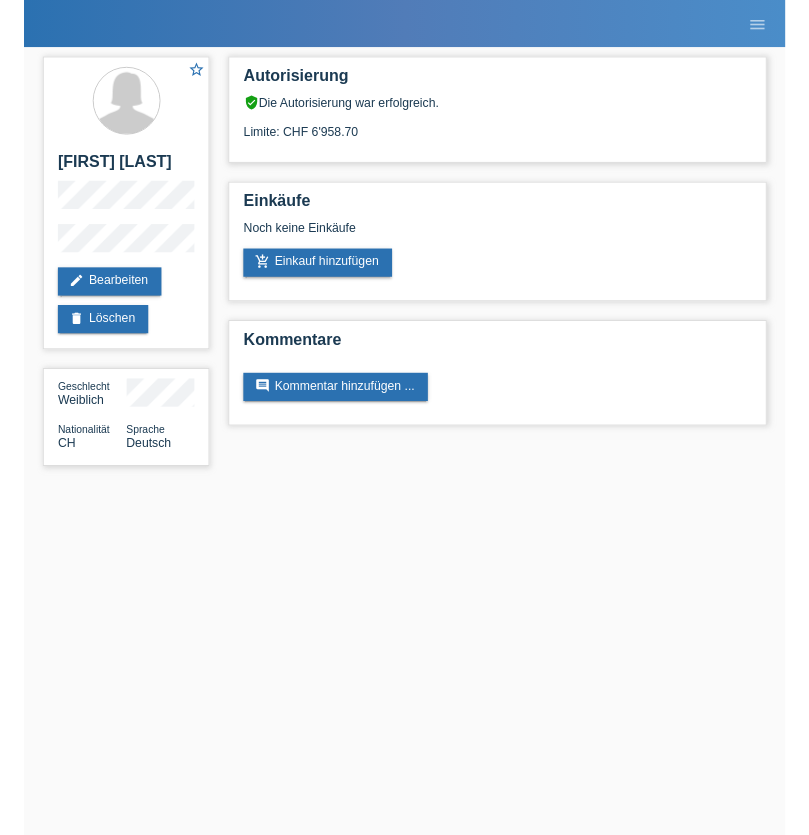 scroll, scrollTop: 0, scrollLeft: 0, axis: both 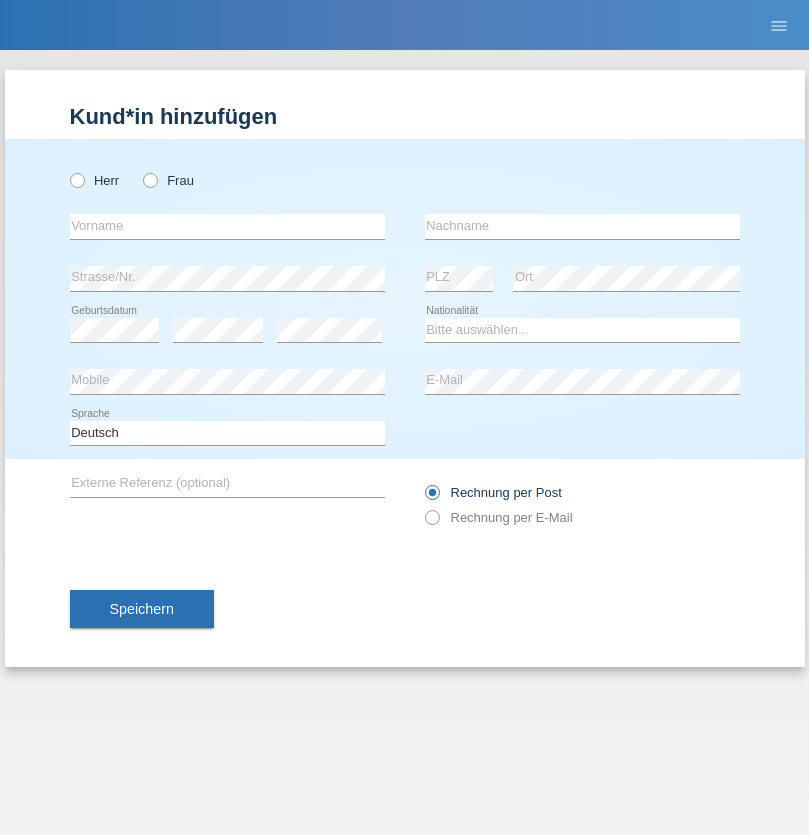 radio on "true" 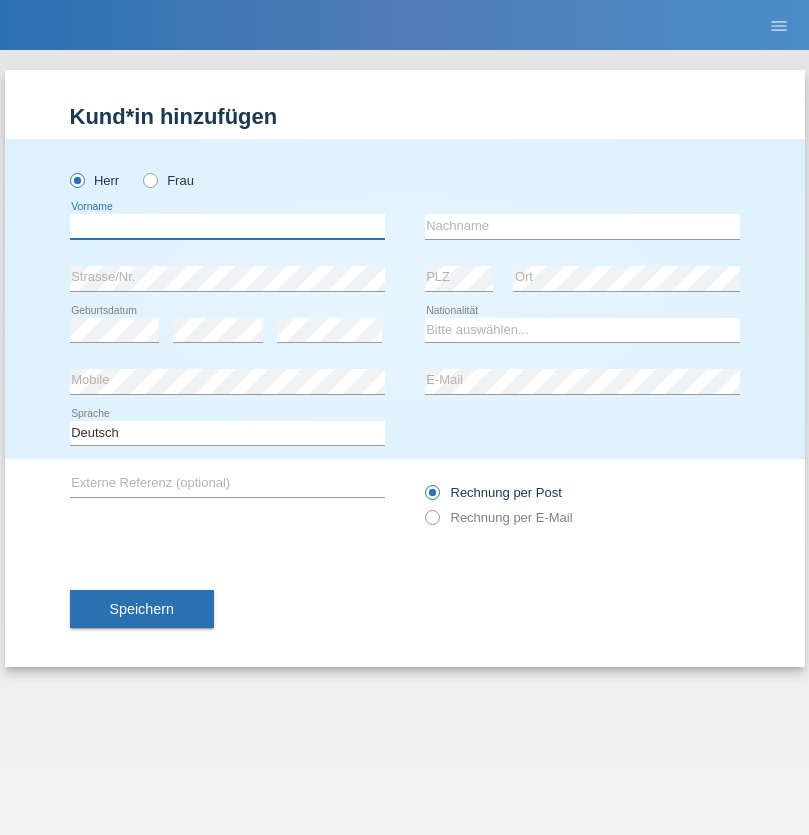 click at bounding box center [227, 226] 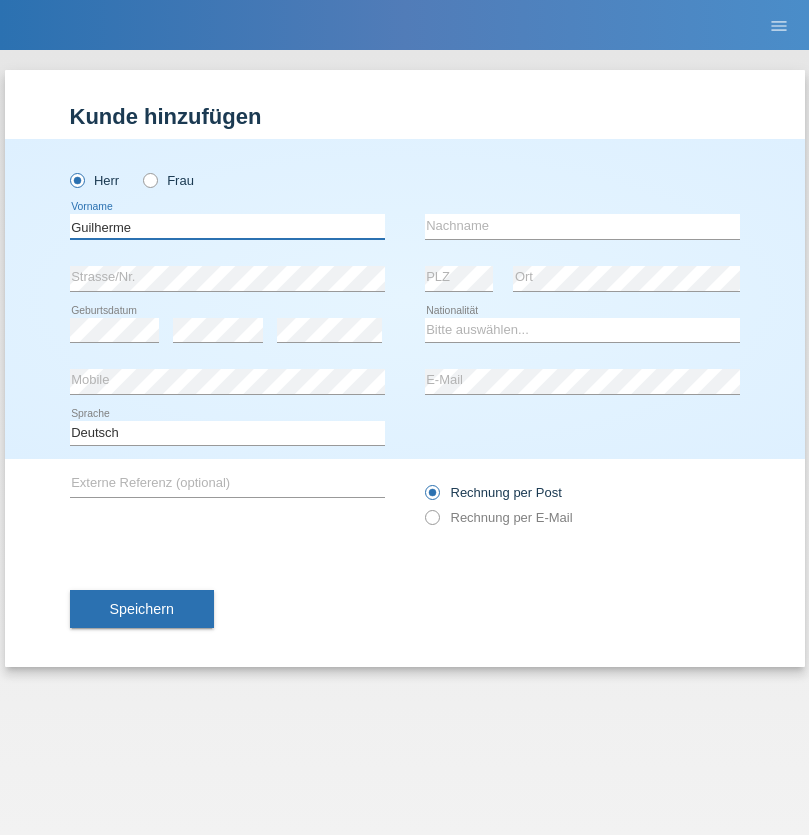 type on "Guilherme" 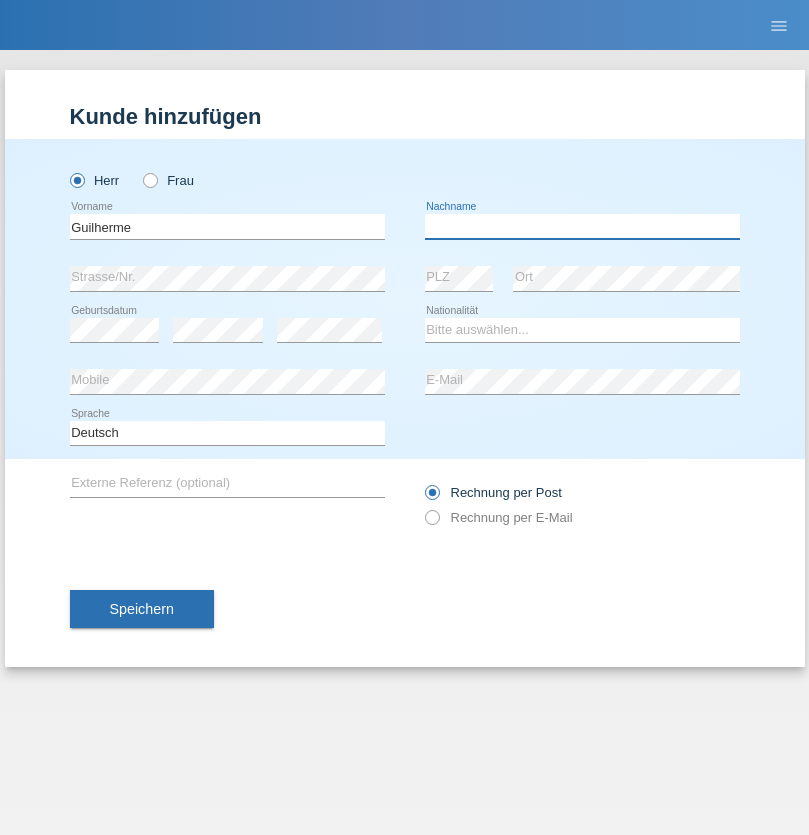 click at bounding box center [582, 226] 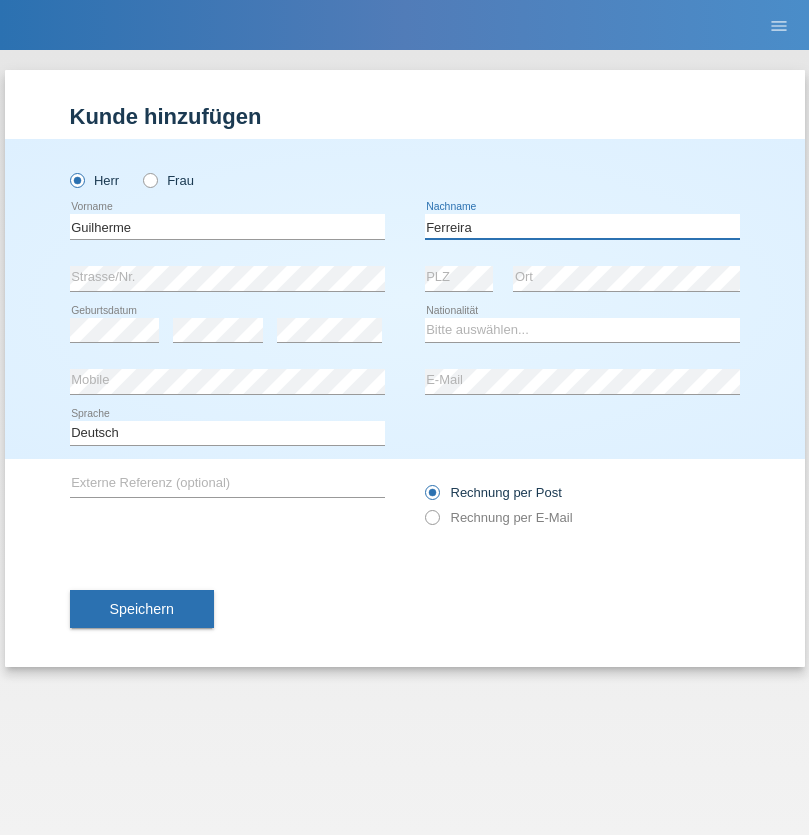 type on "Ferreira" 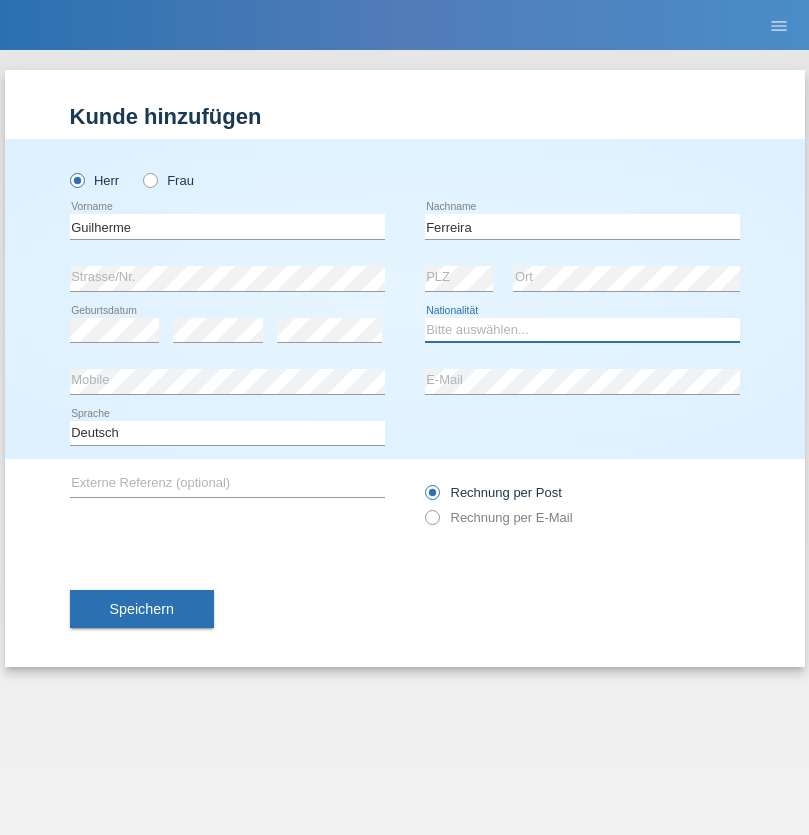 select on "PT" 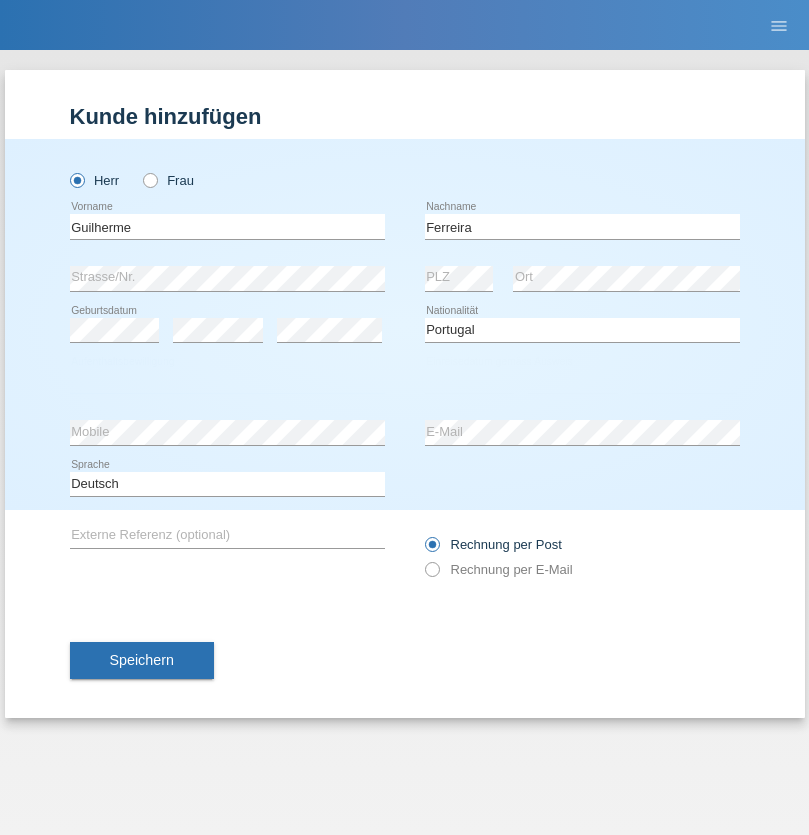select on "C" 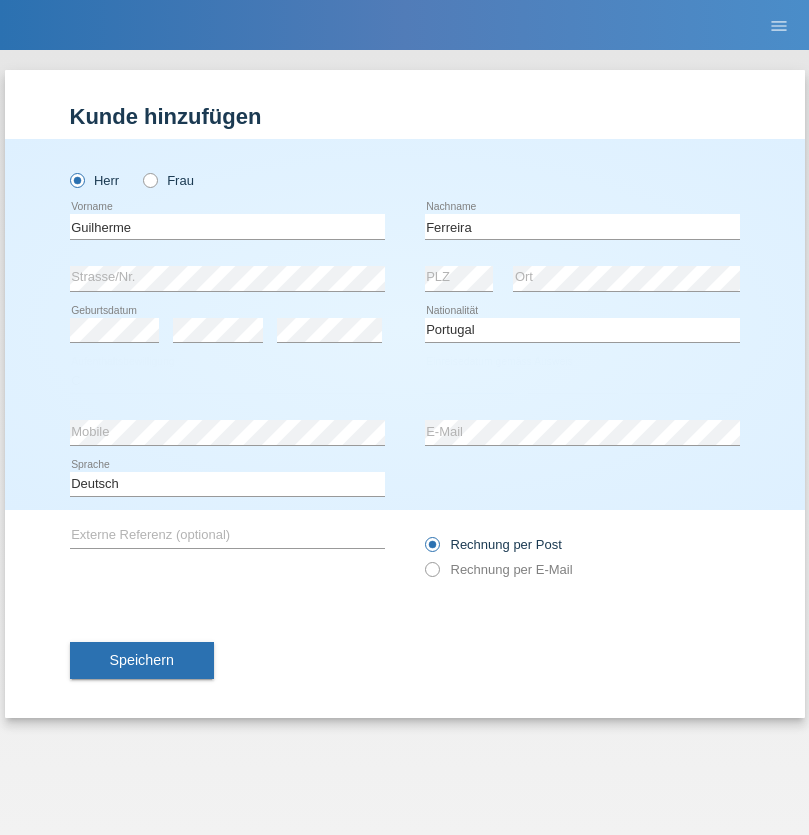 select on "04" 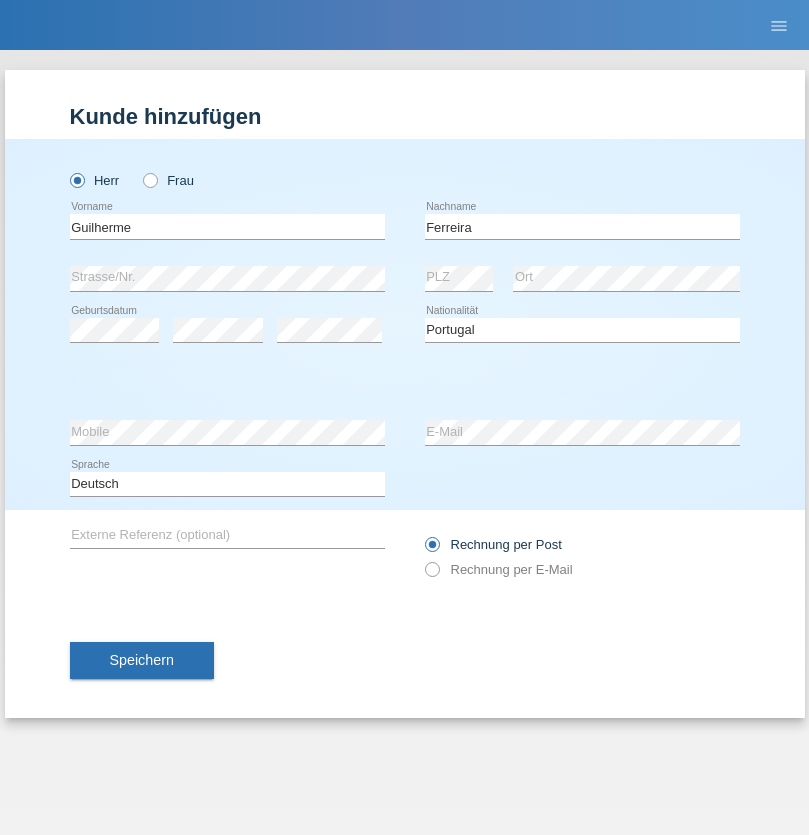 select on "09" 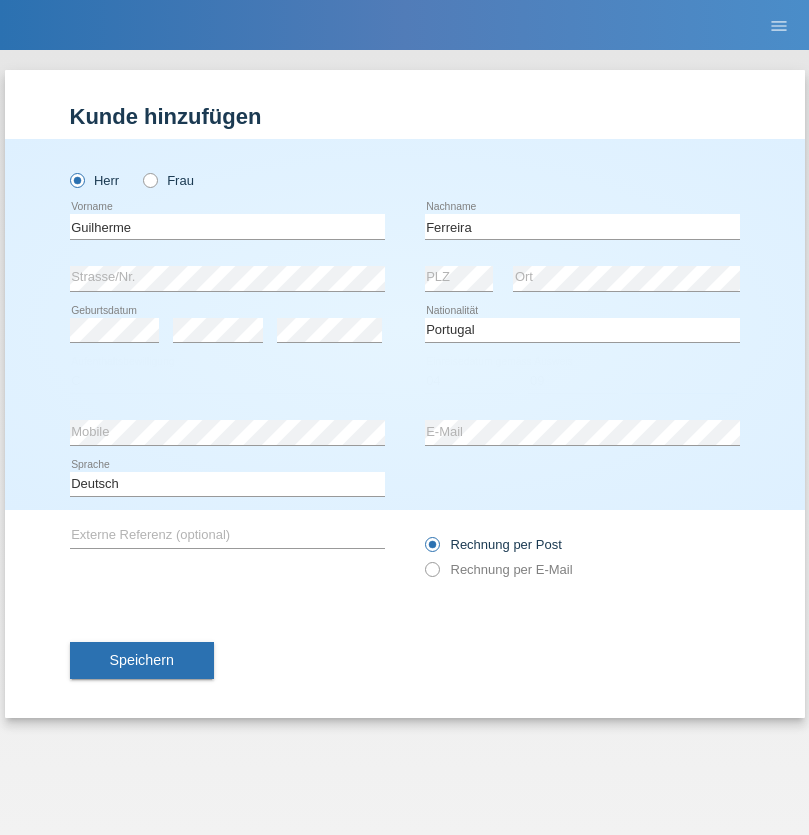 select on "2021" 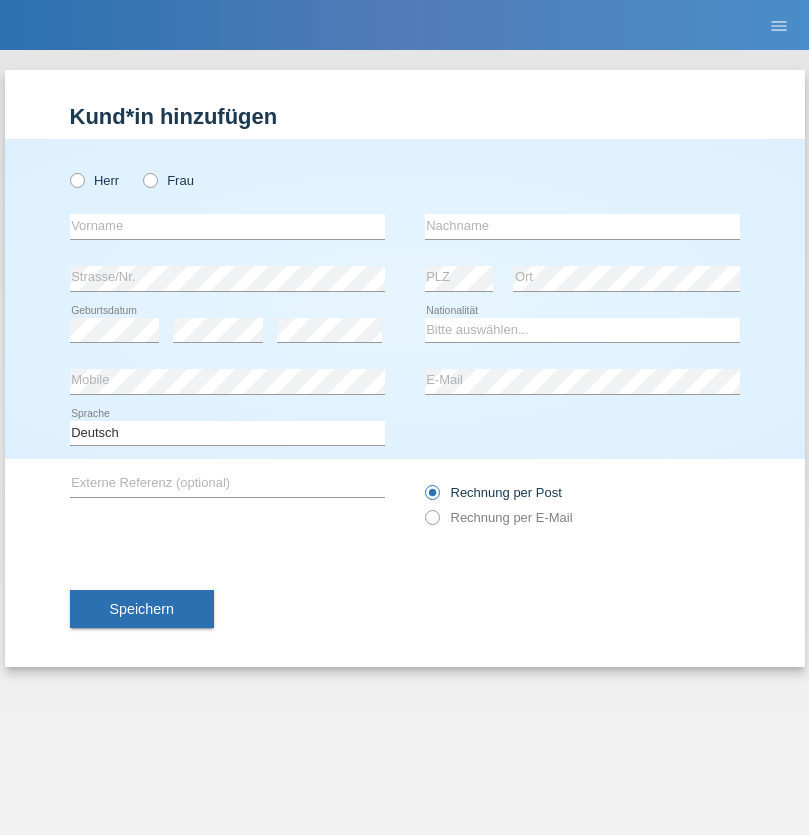 scroll, scrollTop: 0, scrollLeft: 0, axis: both 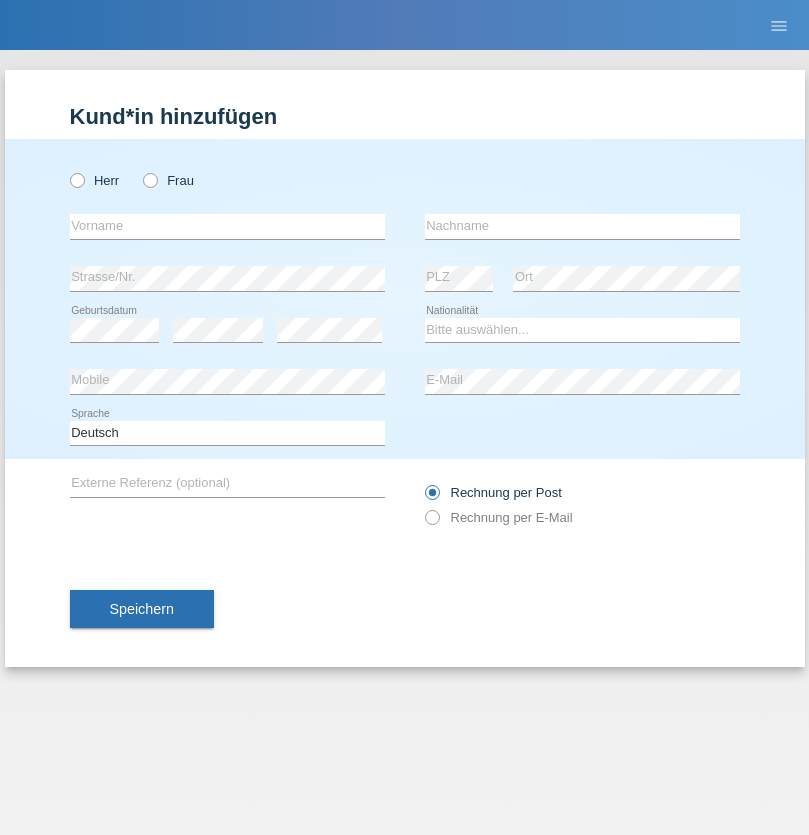 radio on "true" 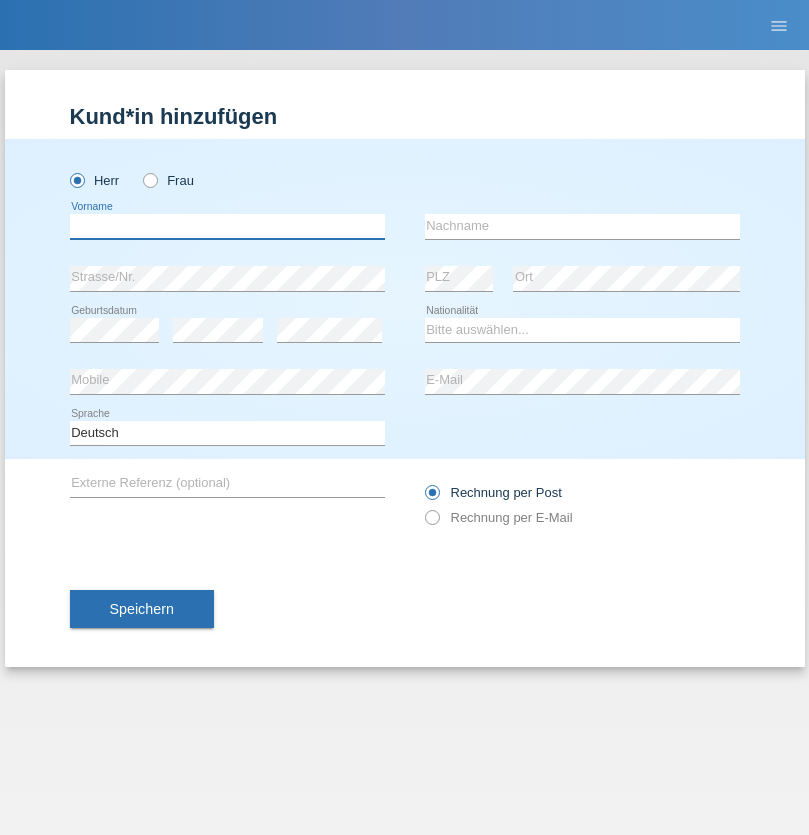 click at bounding box center (227, 226) 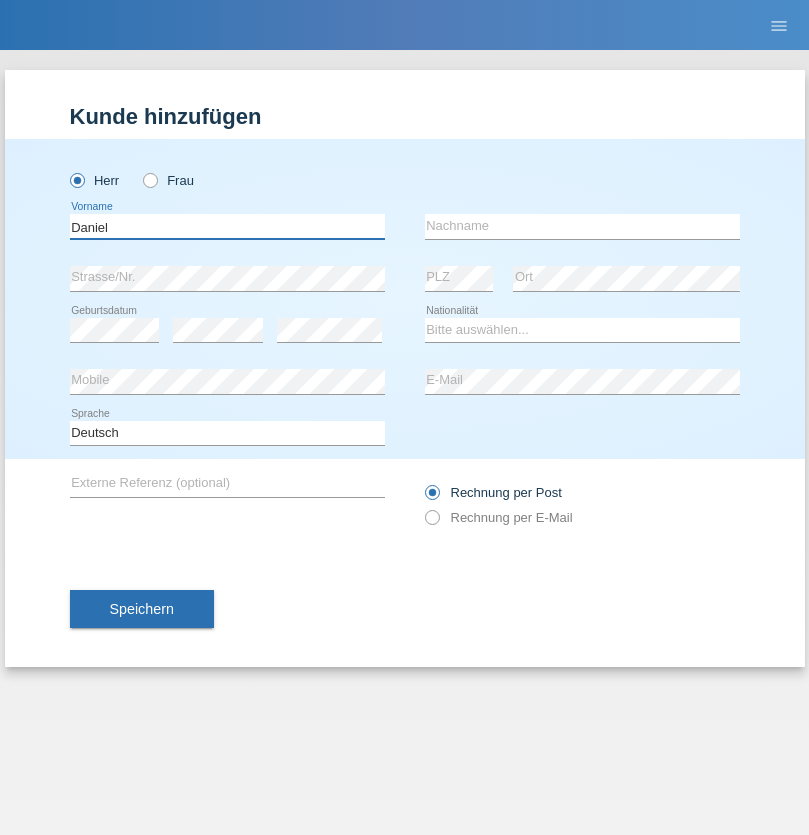 type on "Daniel" 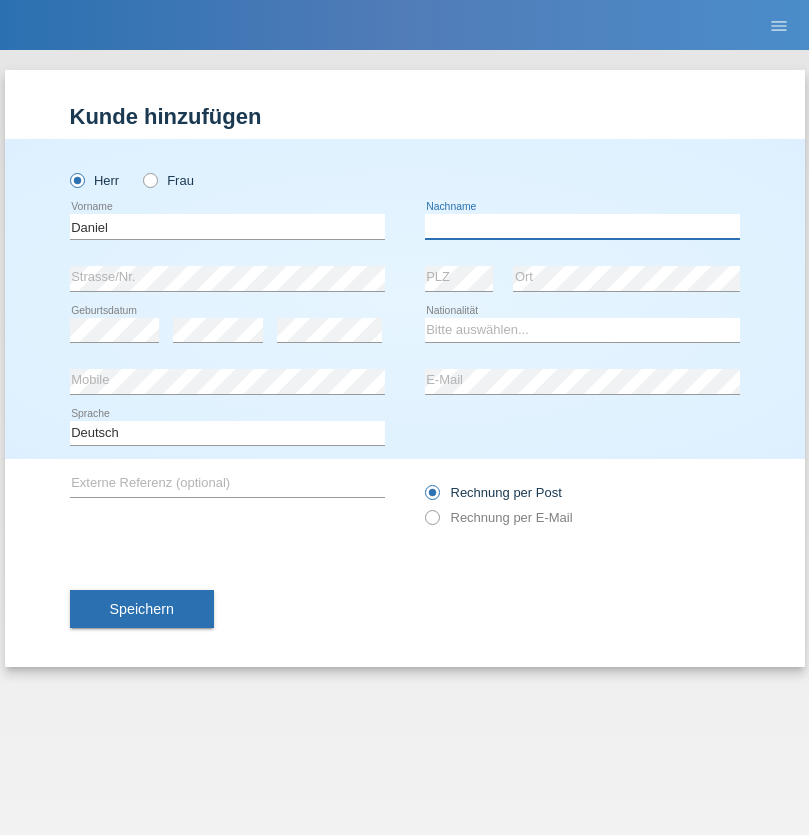 click at bounding box center [582, 226] 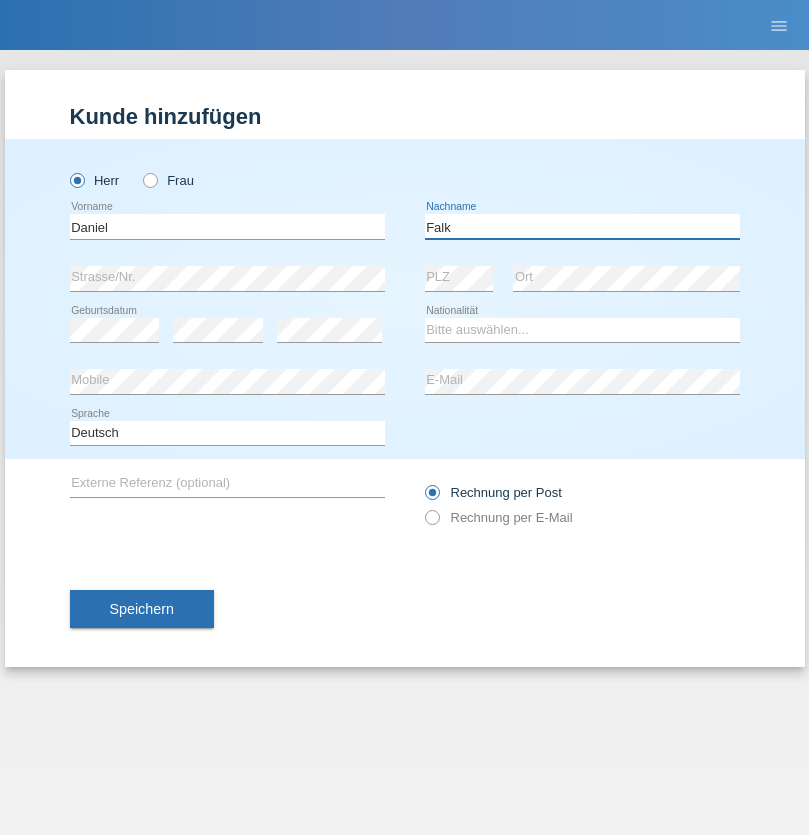 type on "Falk" 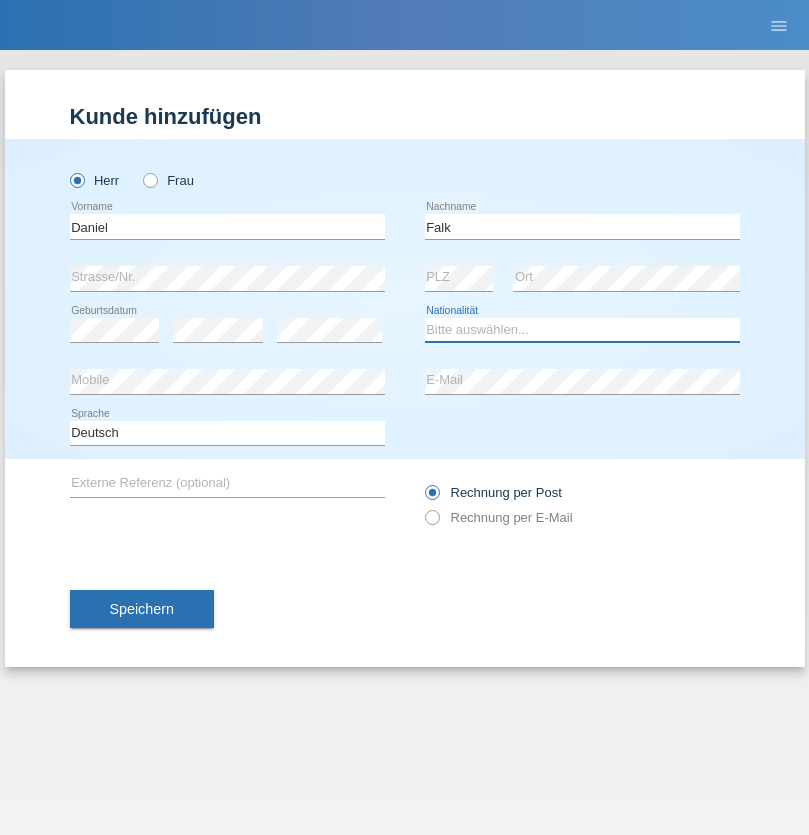 select on "CH" 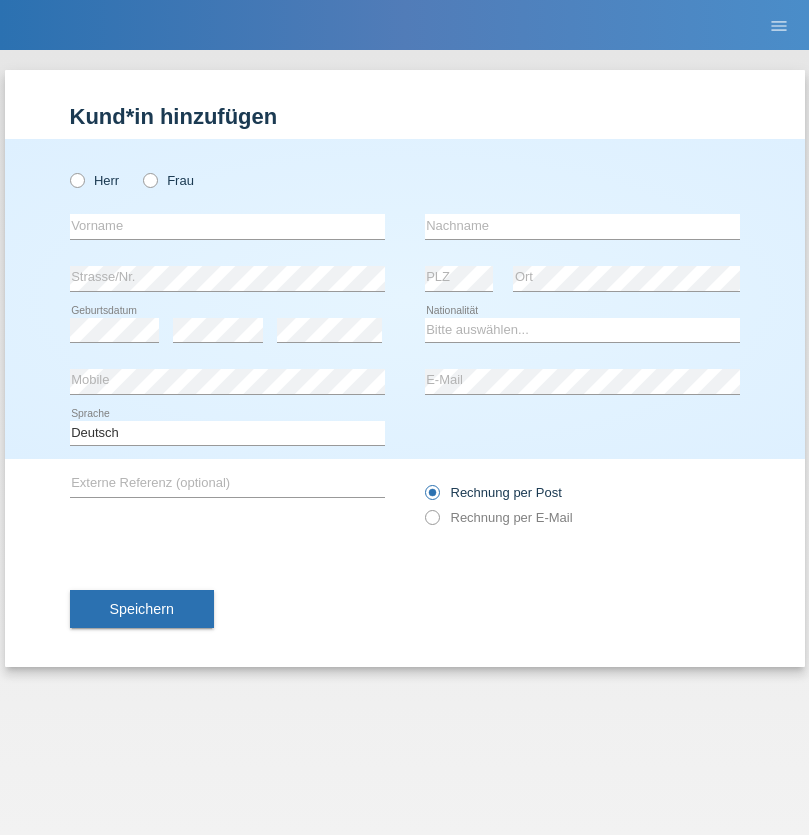 scroll, scrollTop: 0, scrollLeft: 0, axis: both 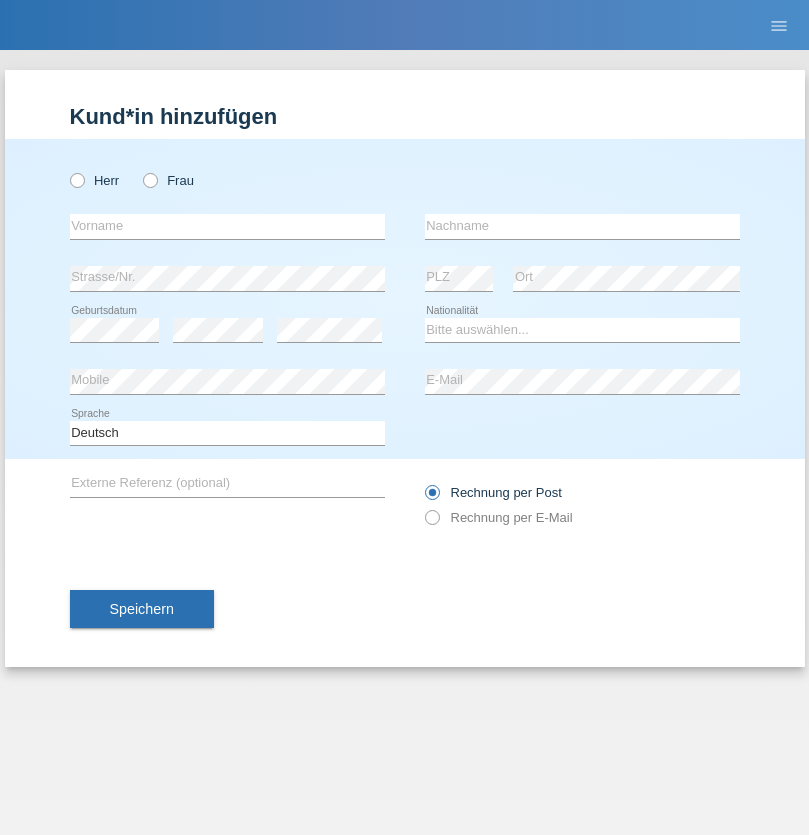 radio on "true" 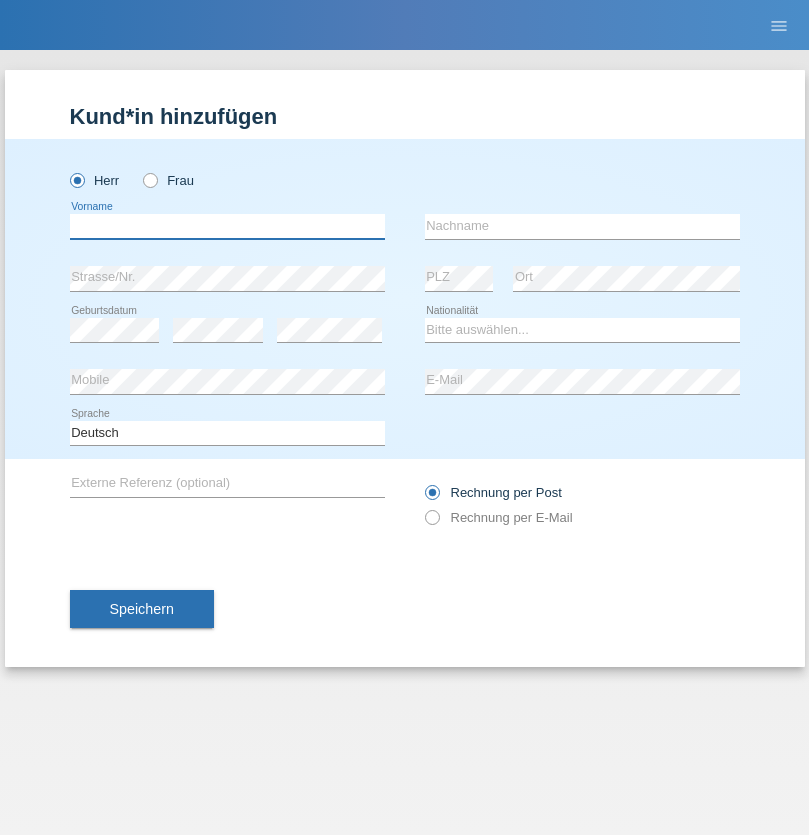 click at bounding box center [227, 226] 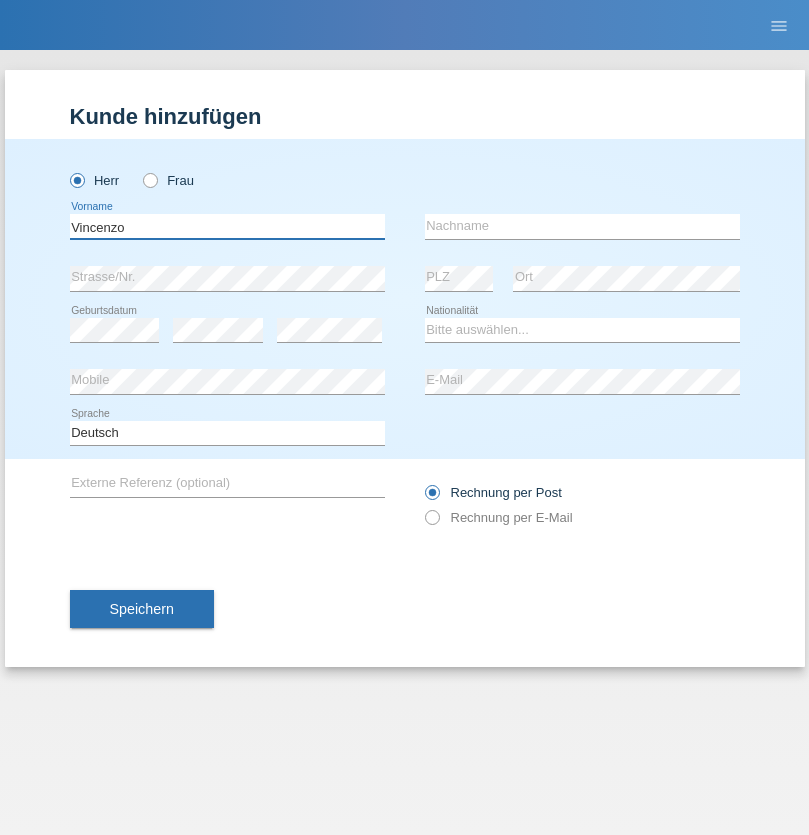 type on "Vincenzo" 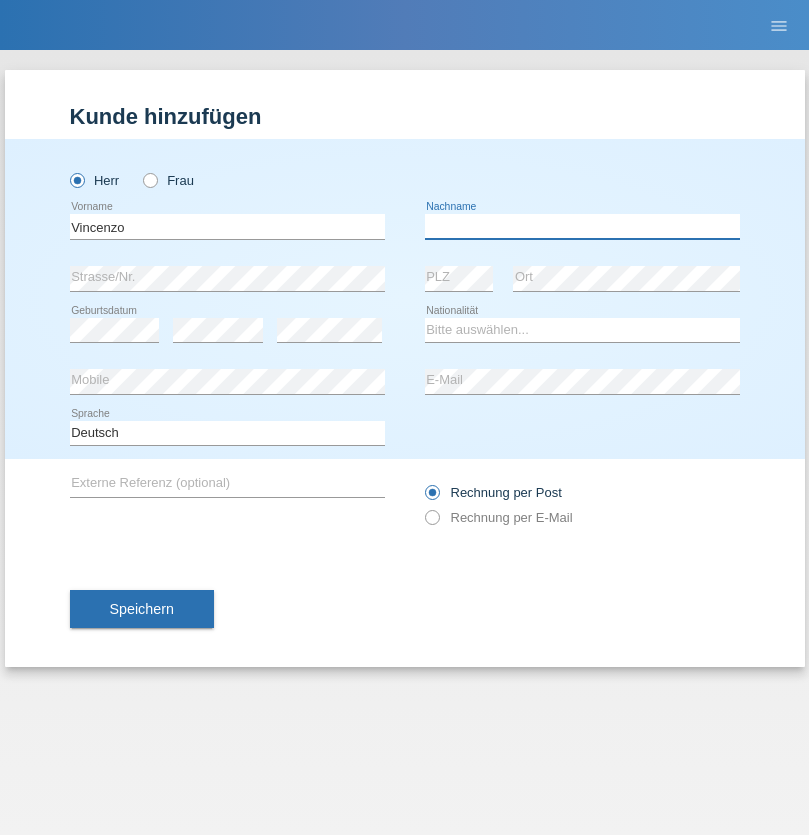 click at bounding box center [582, 226] 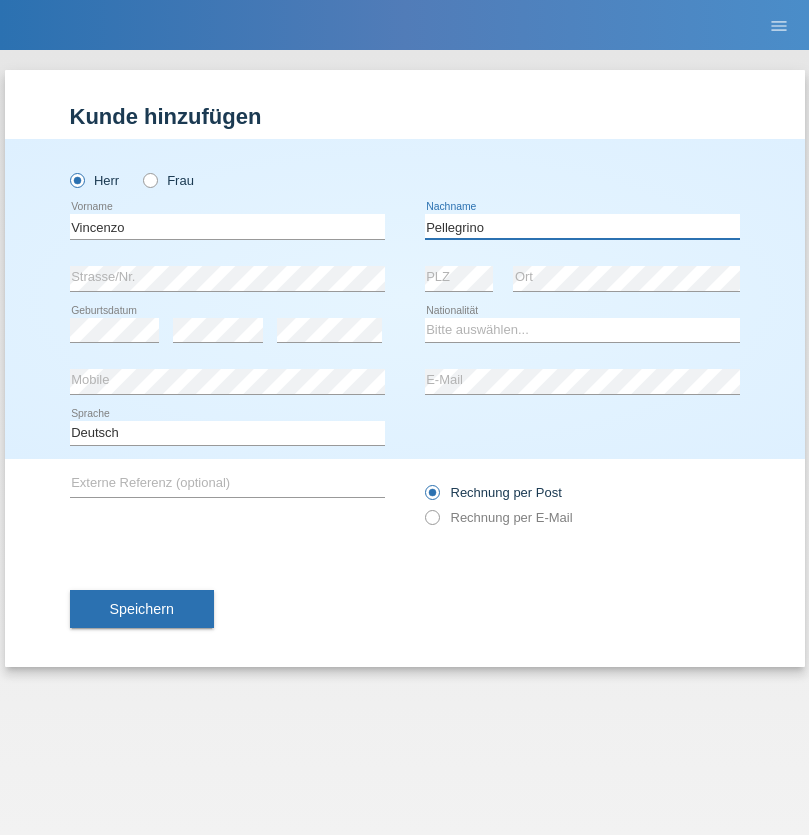 type on "Pellegrino" 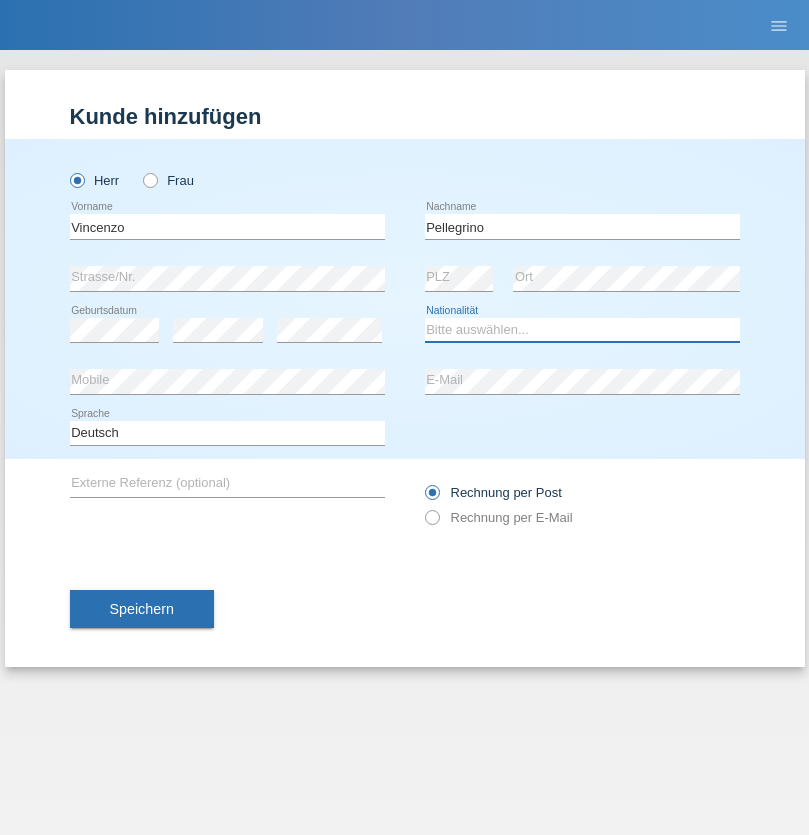 select on "IT" 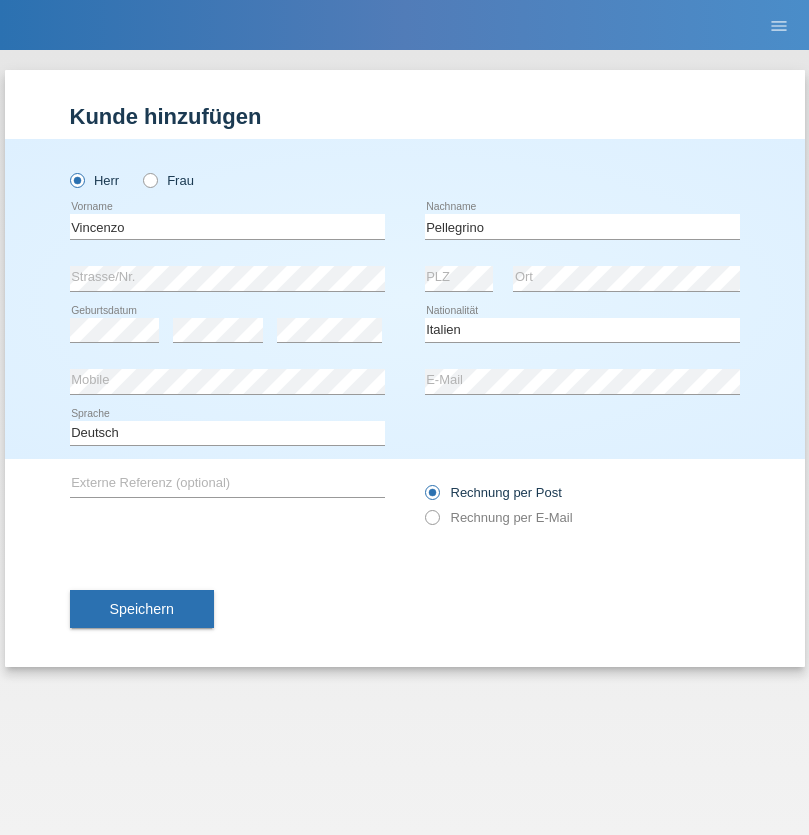 select on "C" 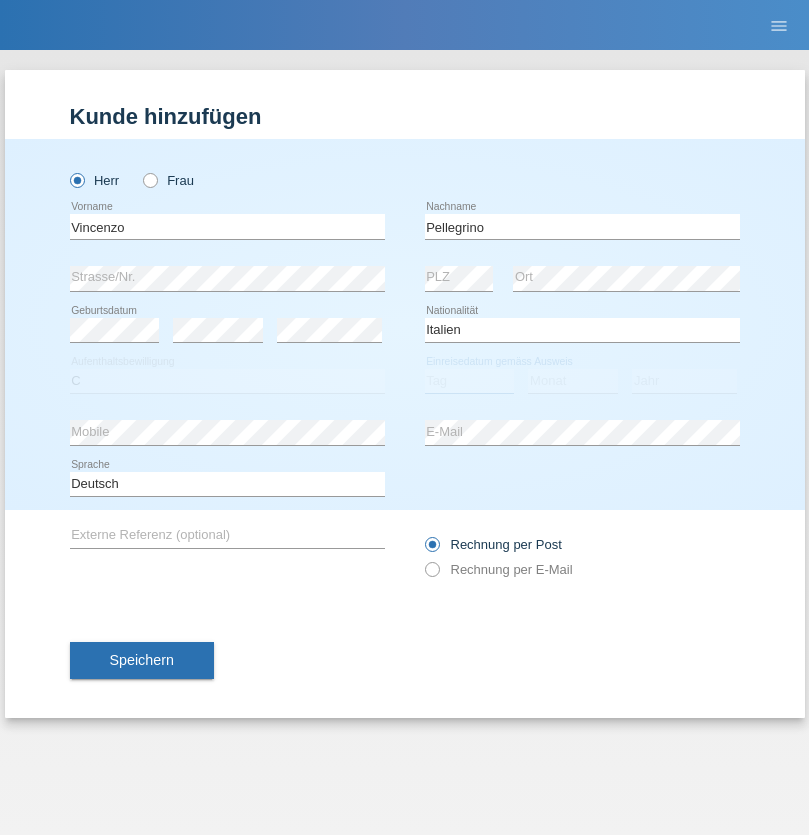 select on "07" 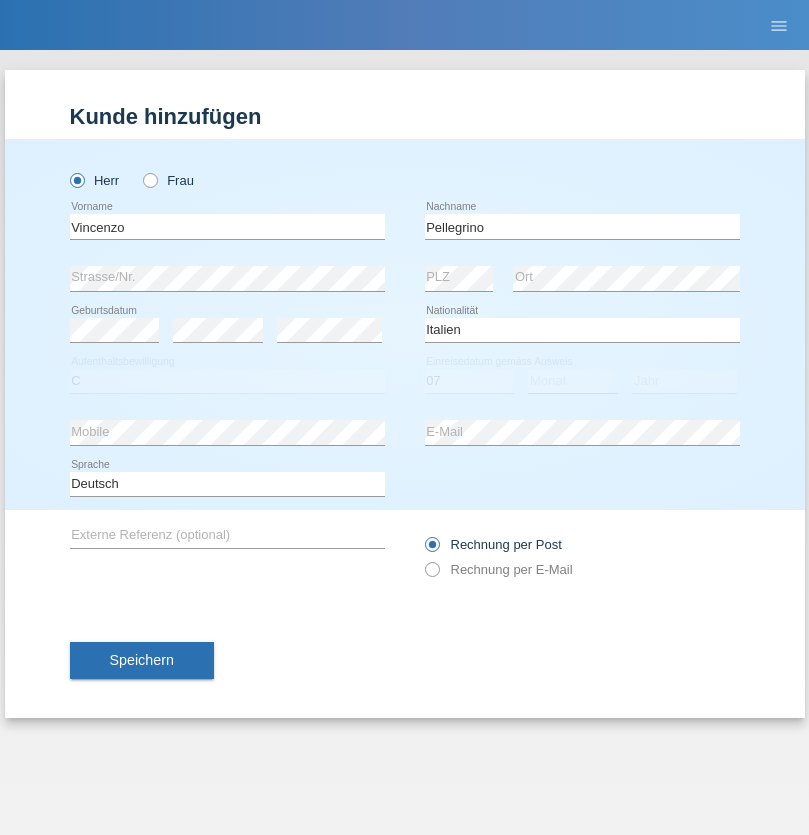 select on "07" 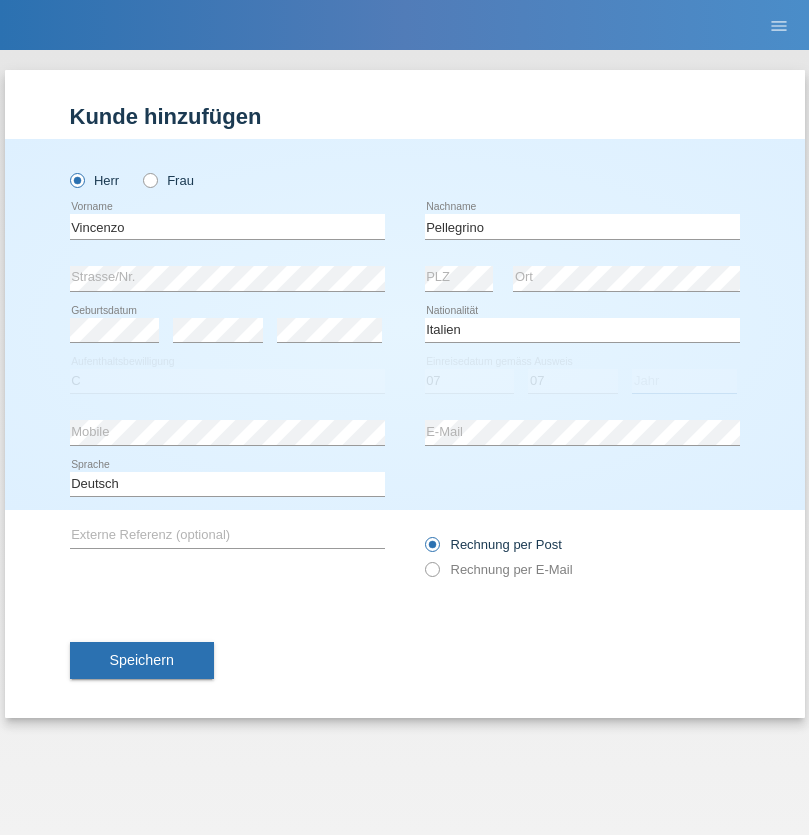 select on "2021" 